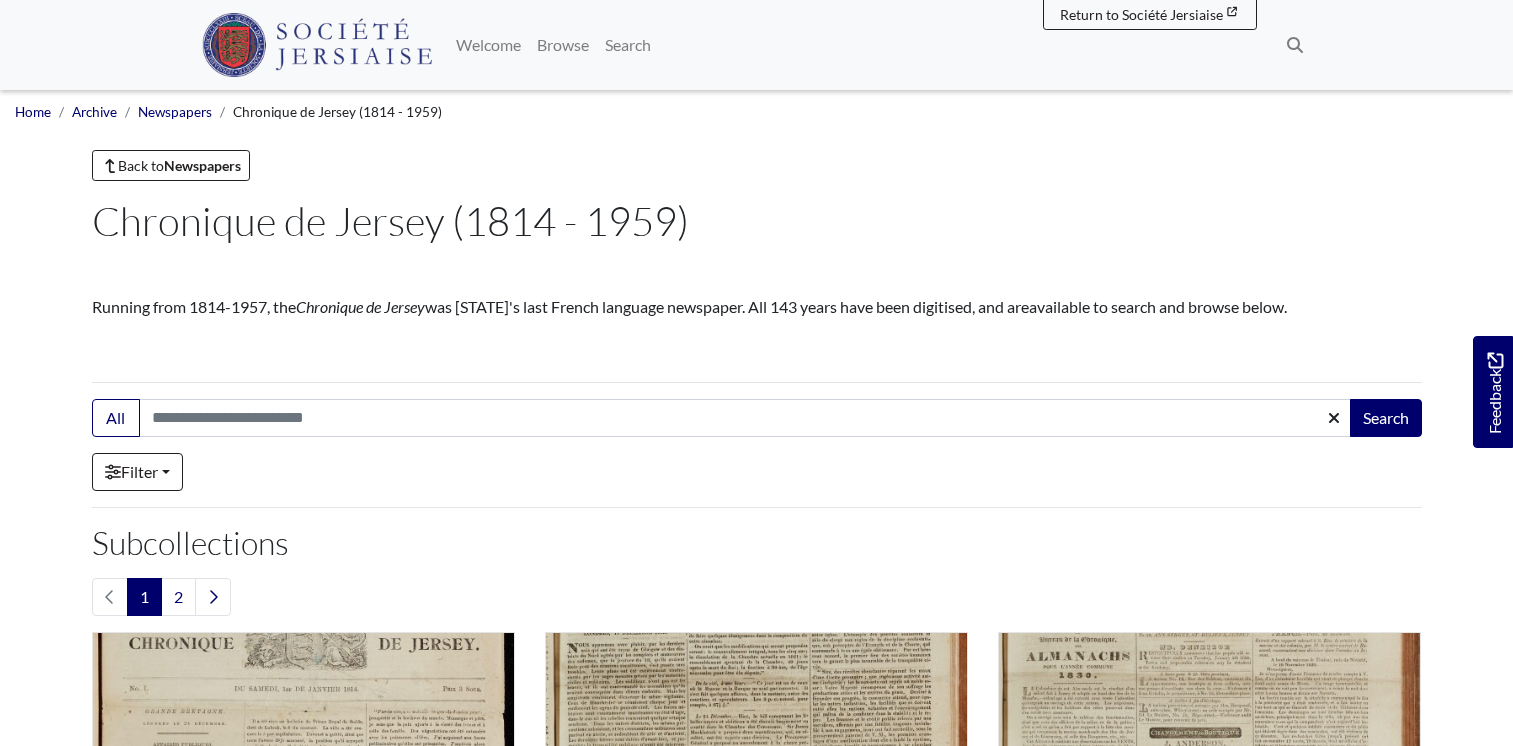 scroll, scrollTop: 0, scrollLeft: 0, axis: both 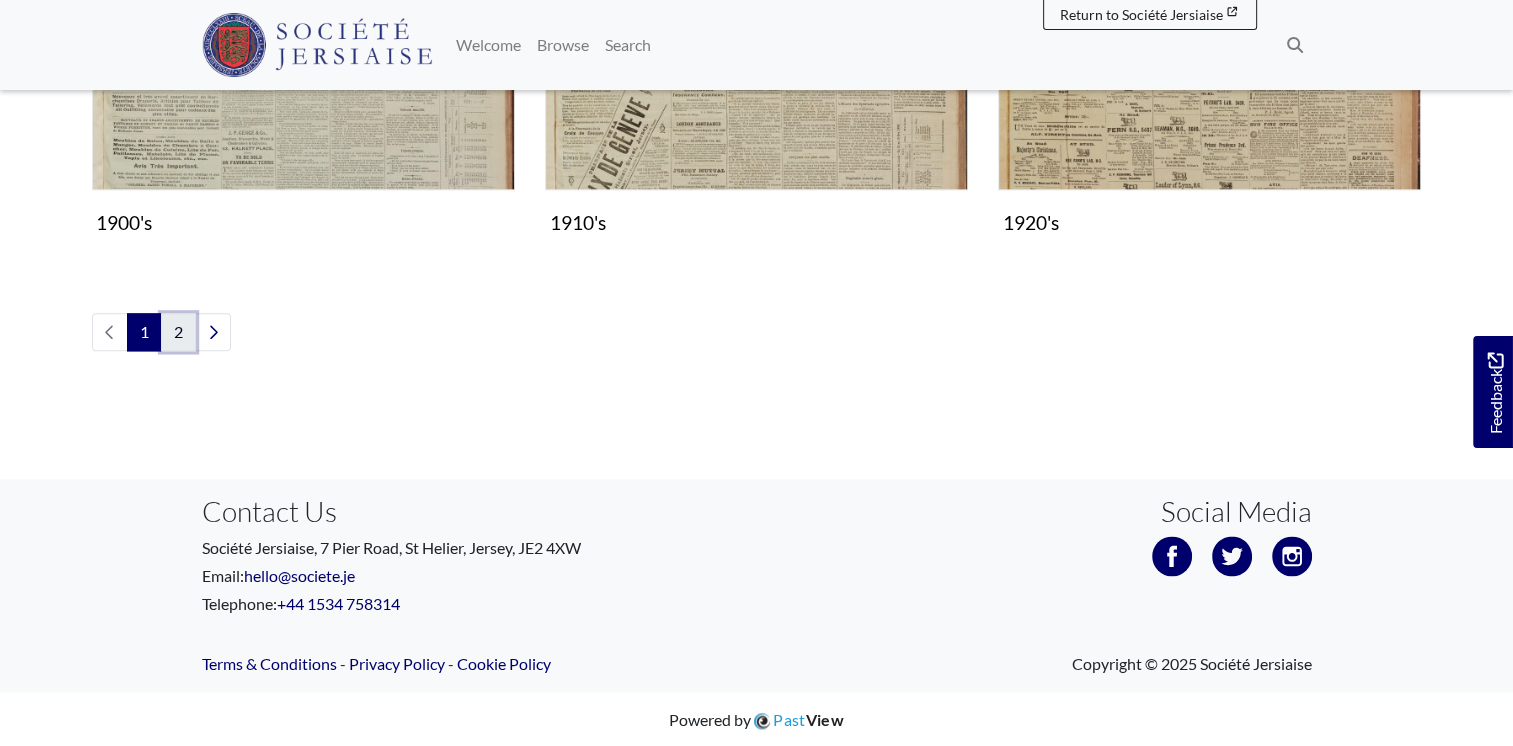 click on "2" at bounding box center [178, 332] 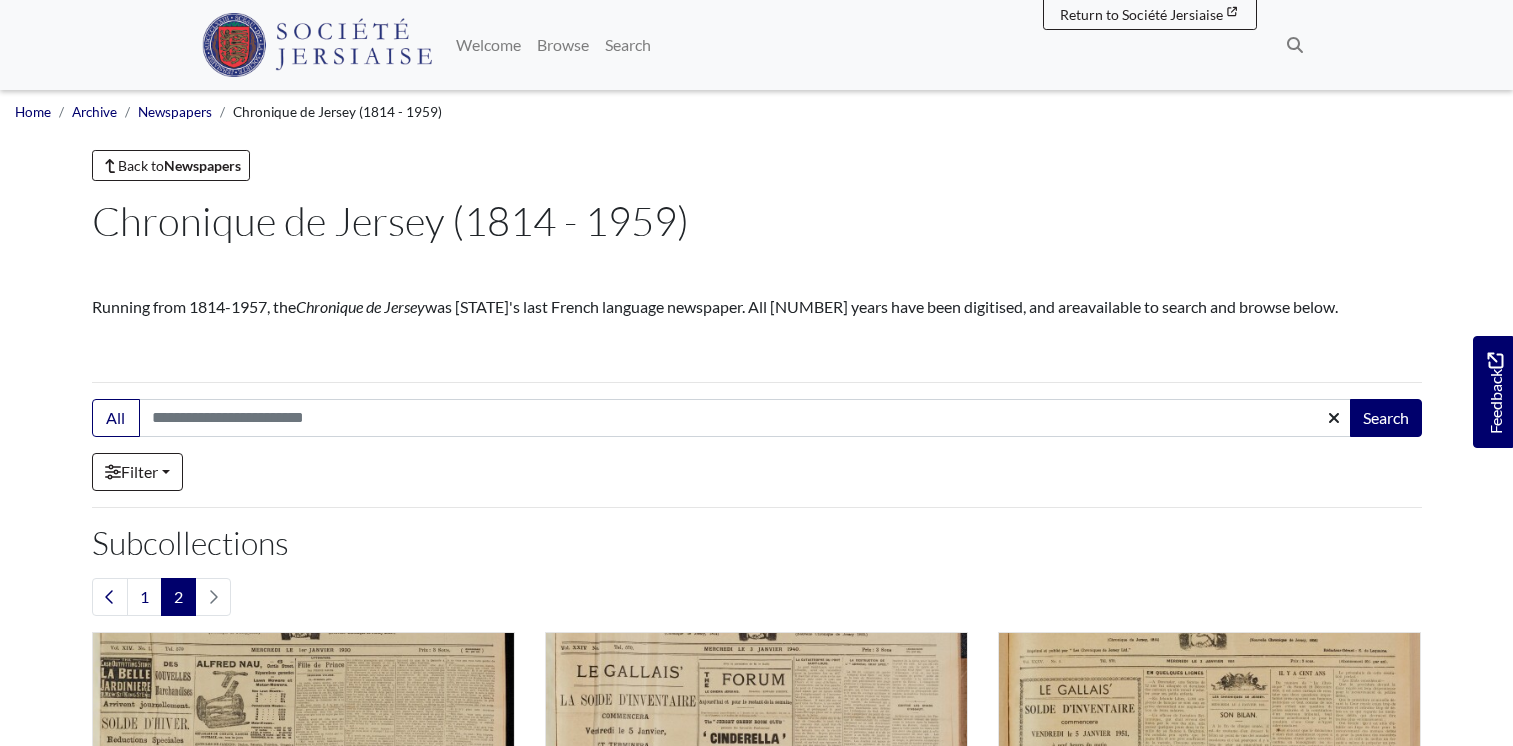 scroll, scrollTop: 0, scrollLeft: 0, axis: both 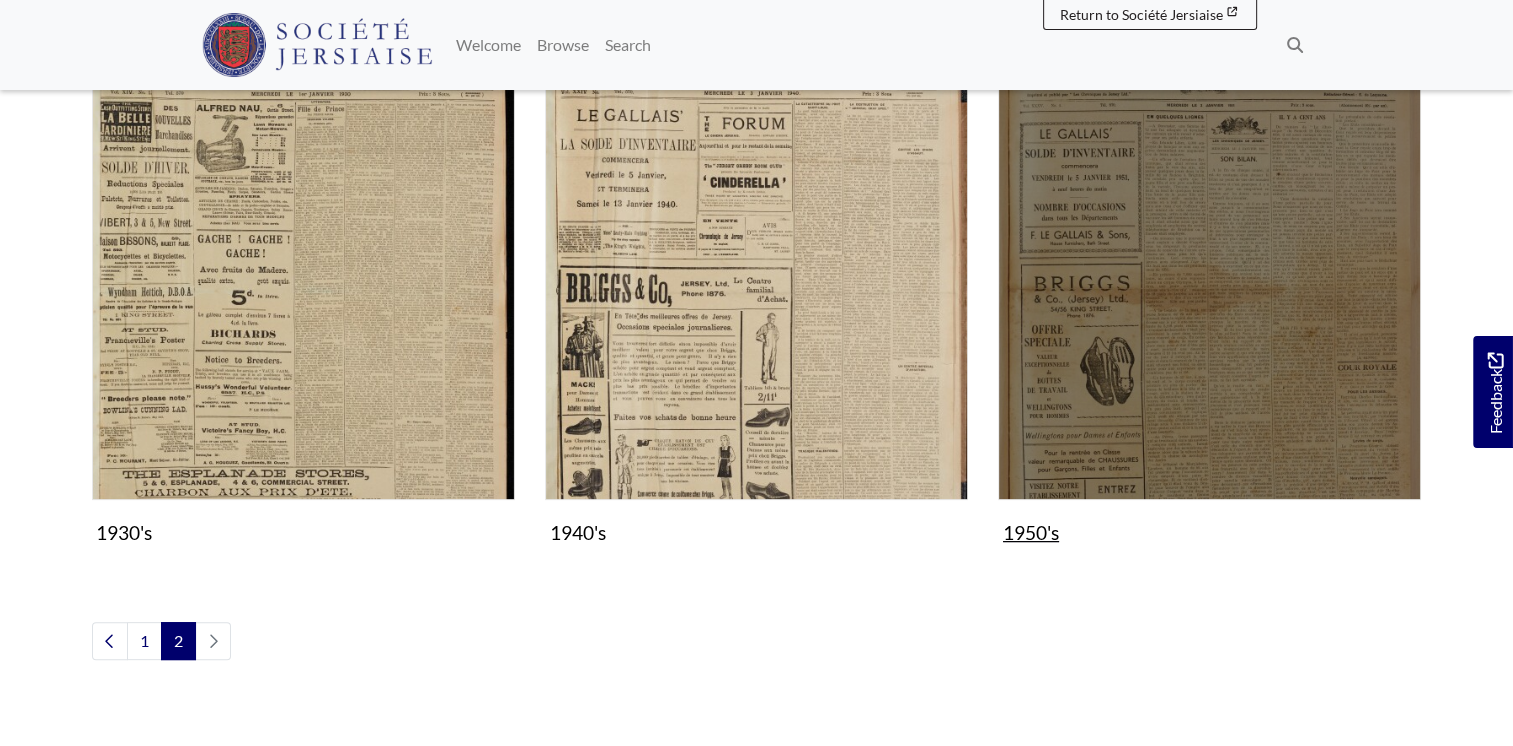 click at bounding box center [1209, 287] 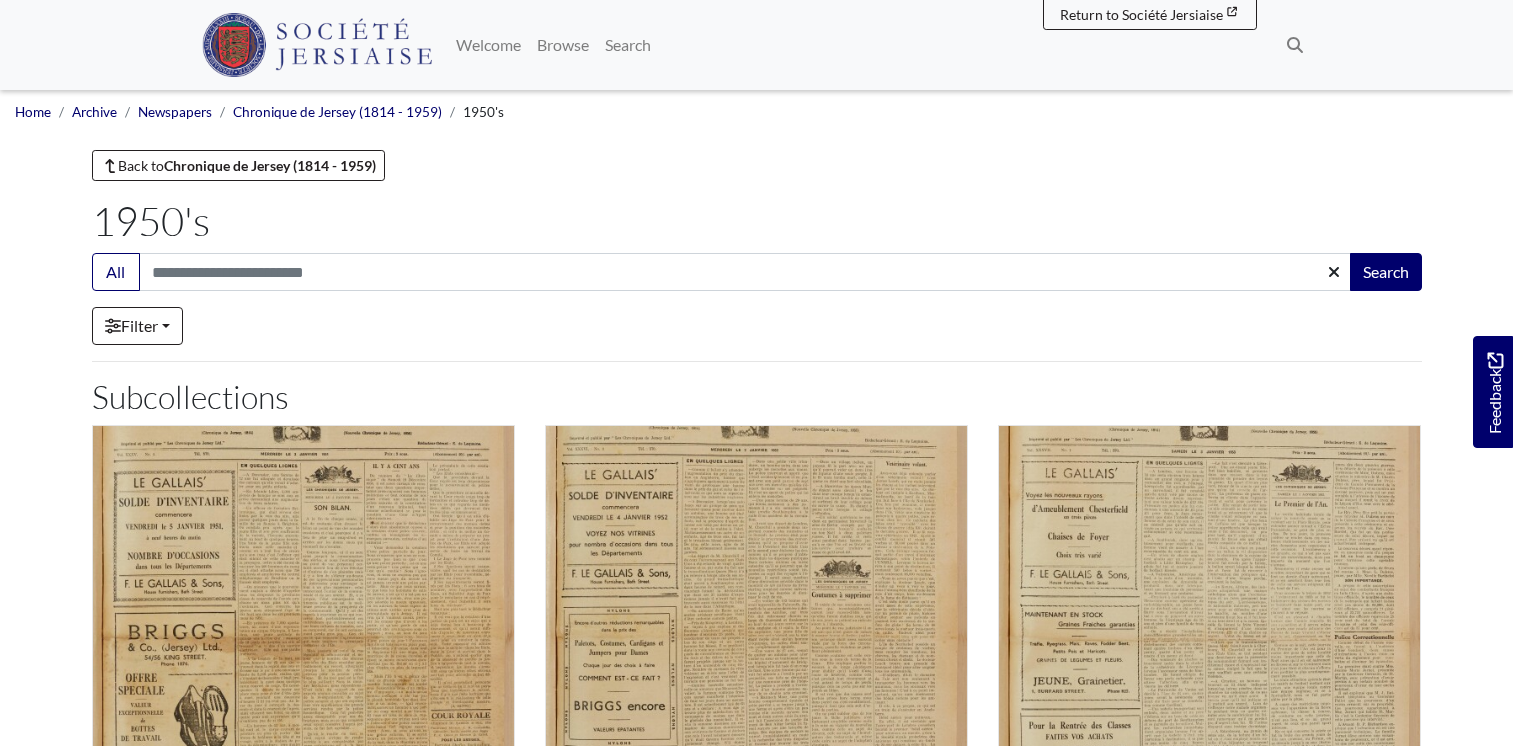 scroll, scrollTop: 0, scrollLeft: 0, axis: both 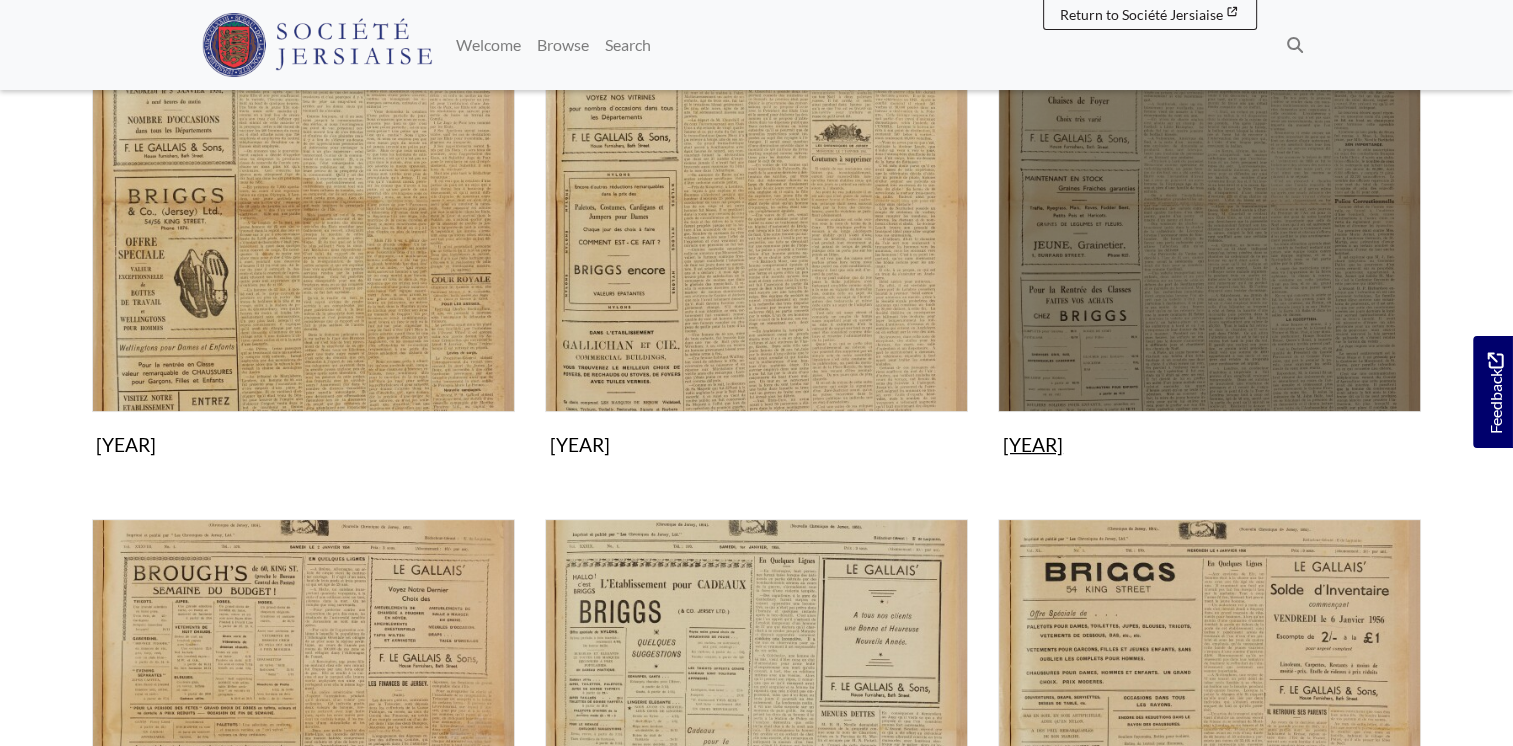 click at bounding box center (1209, 200) 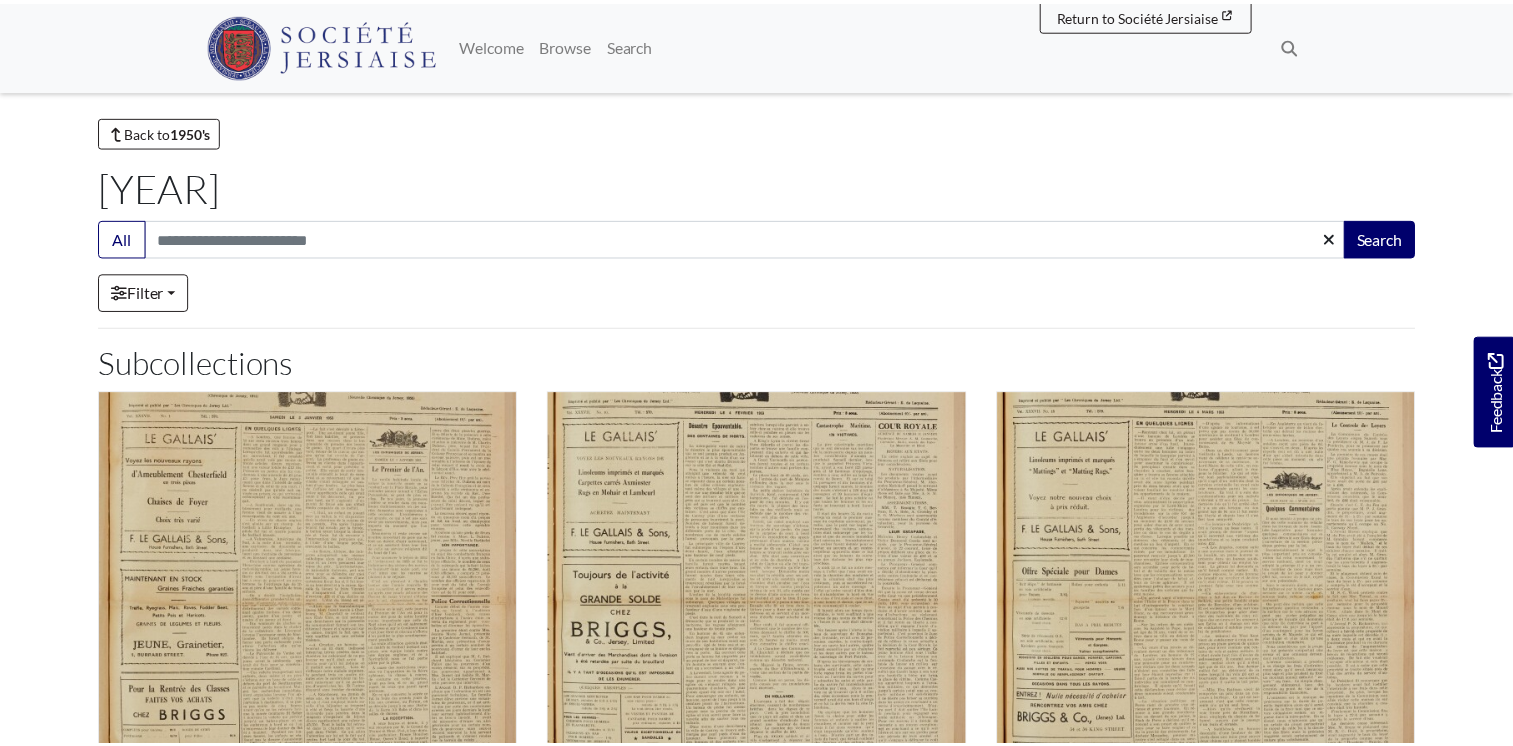 scroll, scrollTop: 0, scrollLeft: 0, axis: both 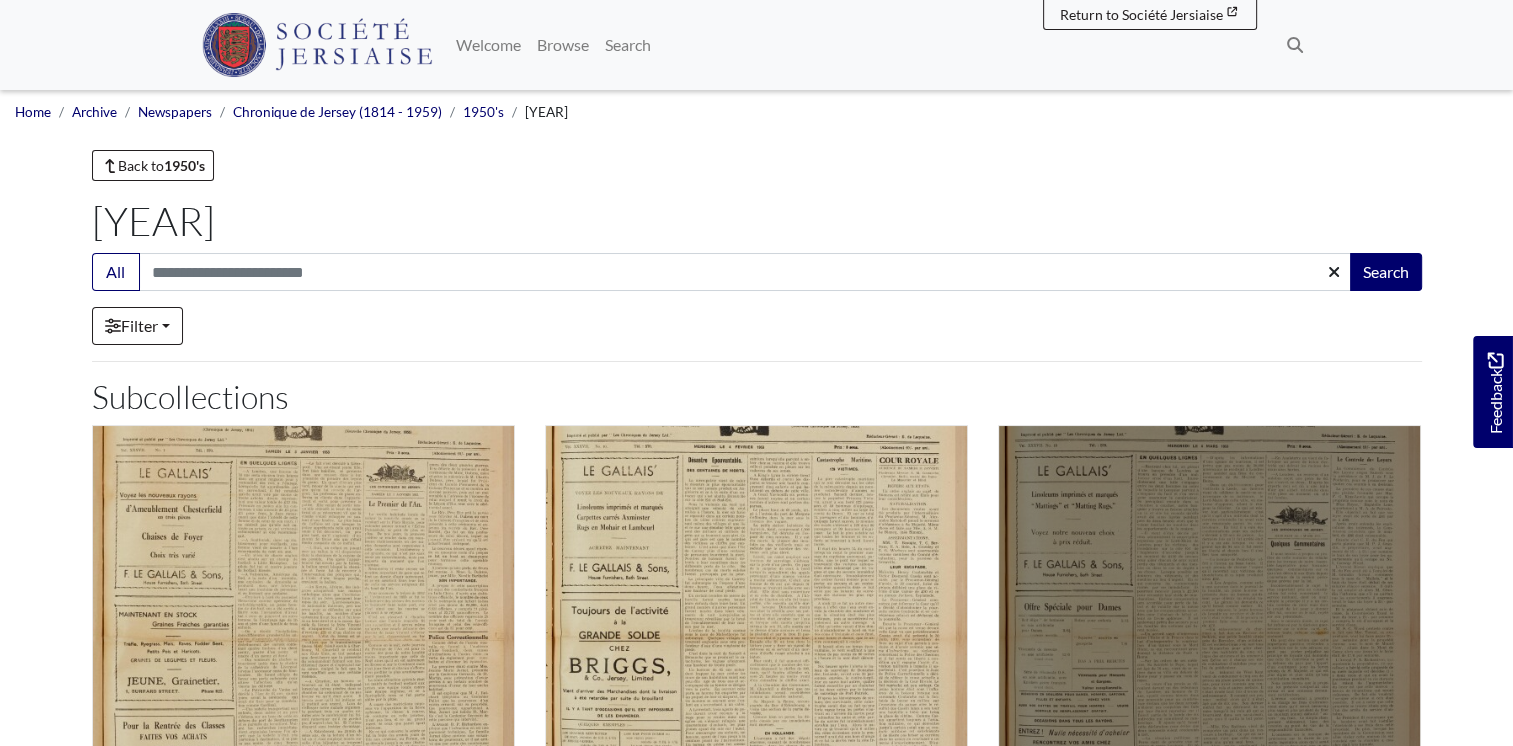 click at bounding box center [1209, 636] 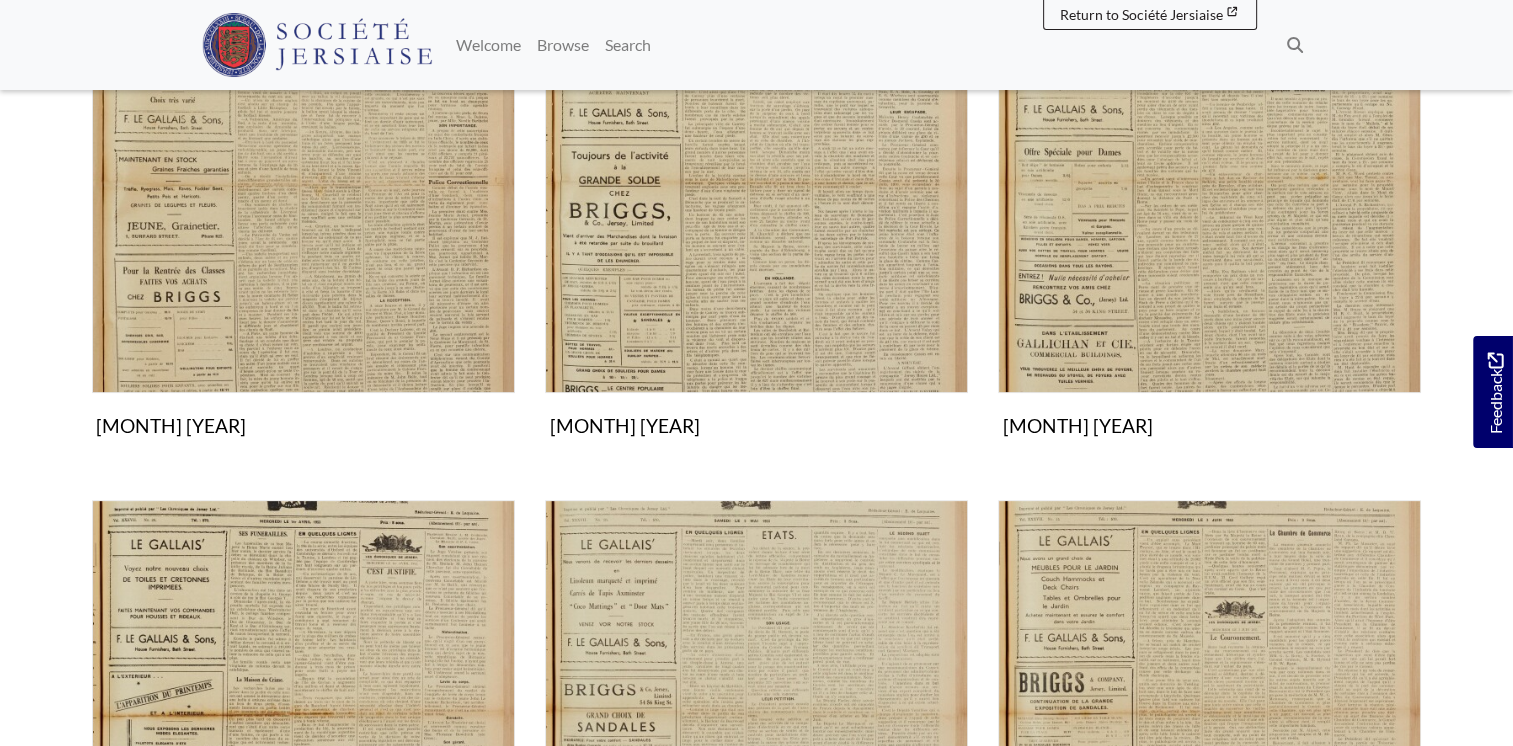 scroll, scrollTop: 462, scrollLeft: 0, axis: vertical 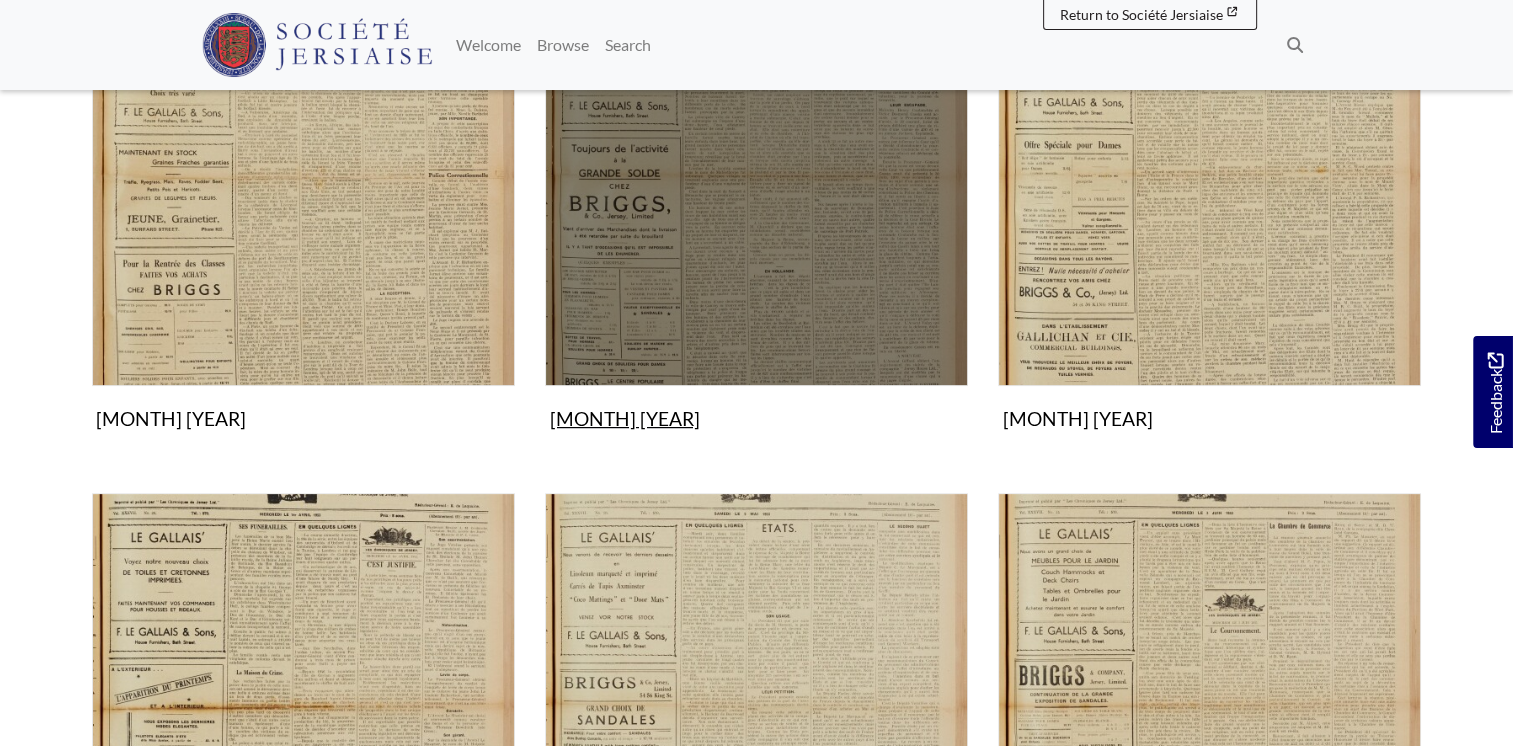 click on "February 1953
Collection" at bounding box center [756, 201] 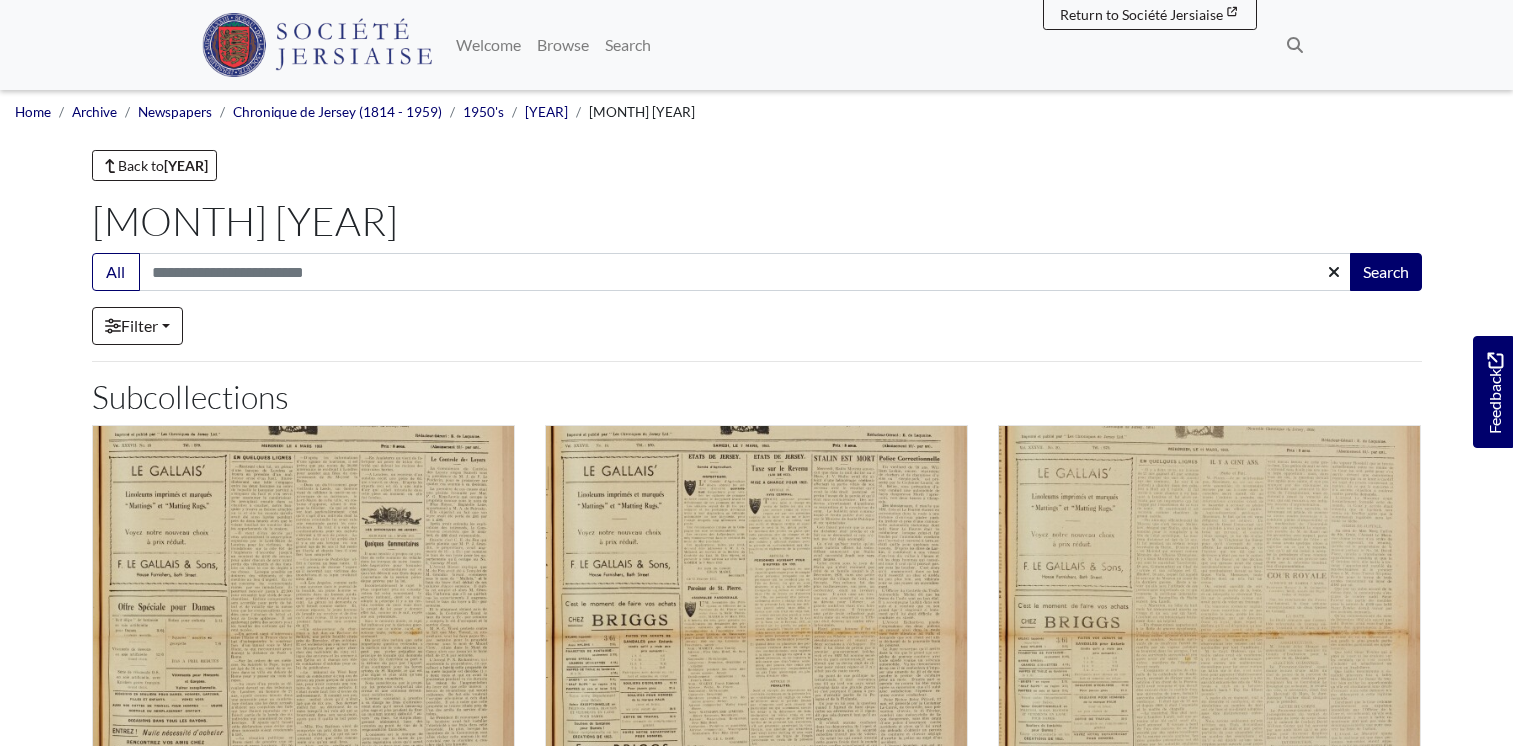 scroll, scrollTop: 0, scrollLeft: 0, axis: both 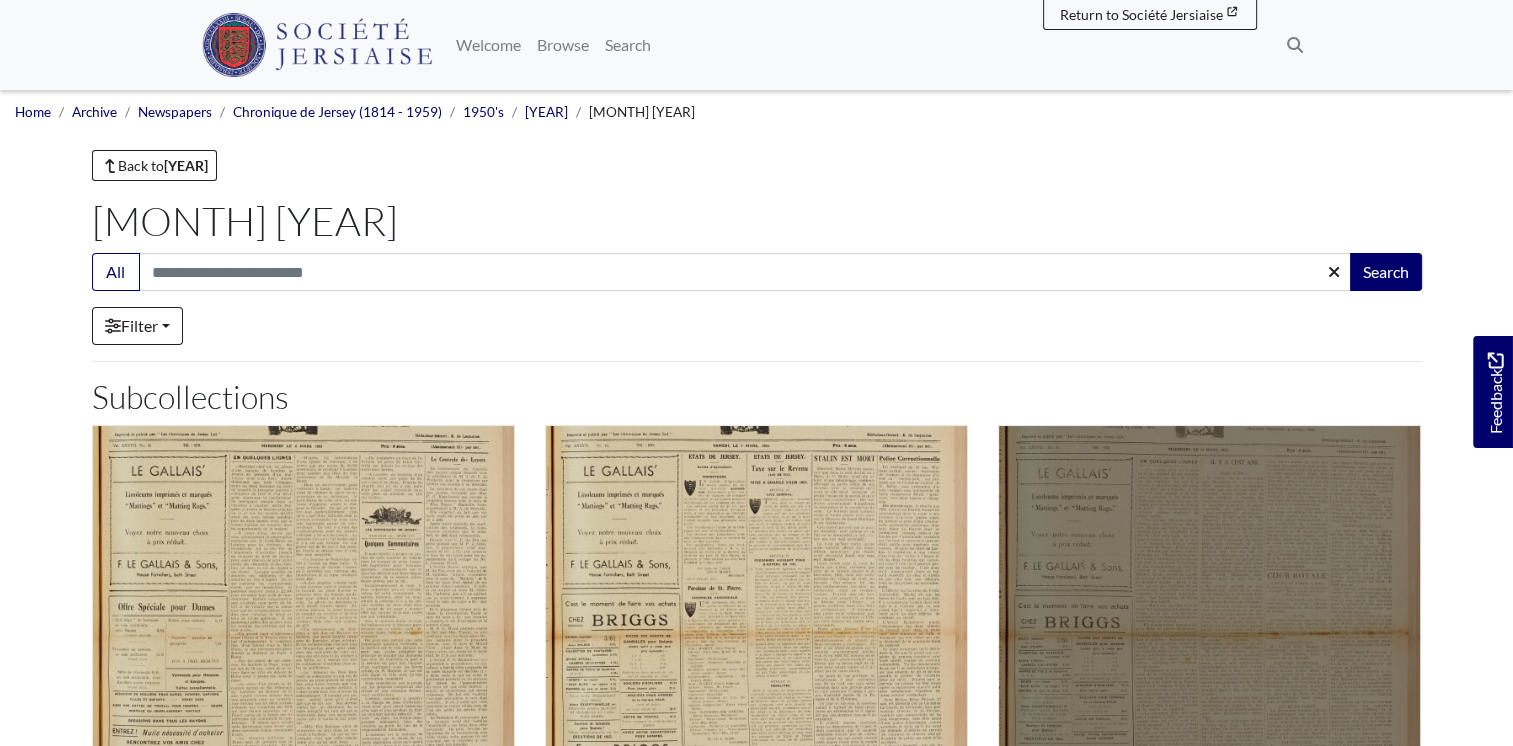click at bounding box center [1209, 636] 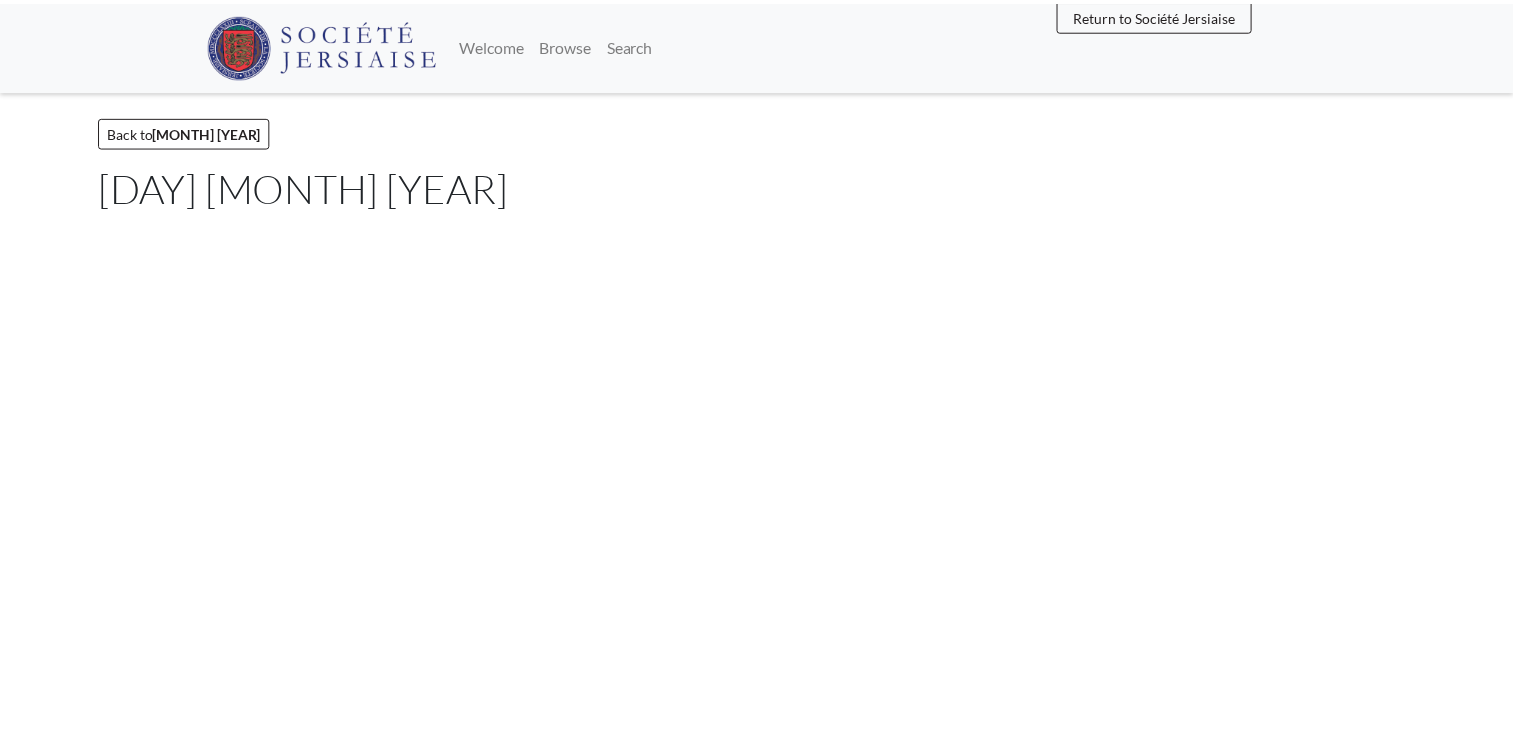 scroll, scrollTop: 0, scrollLeft: 0, axis: both 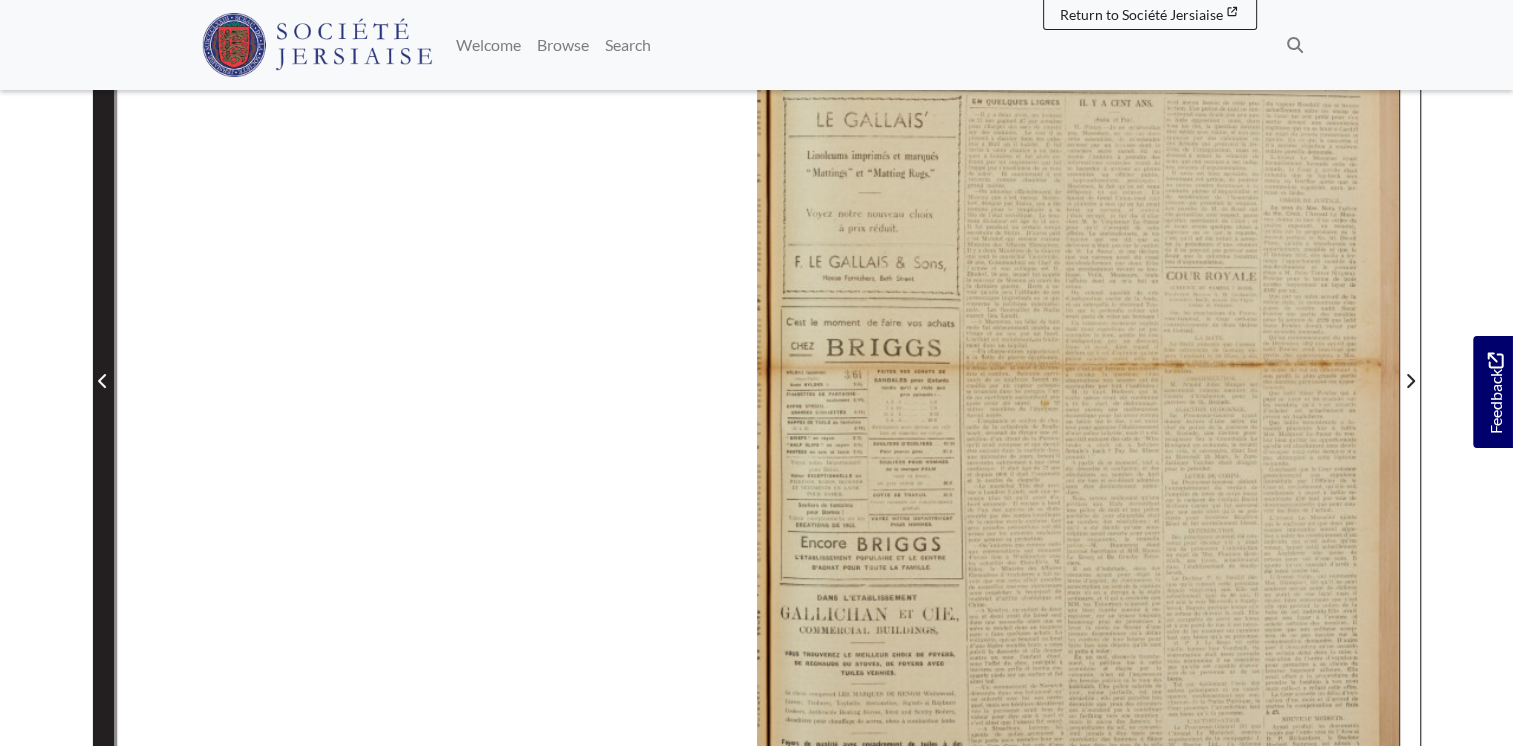 click 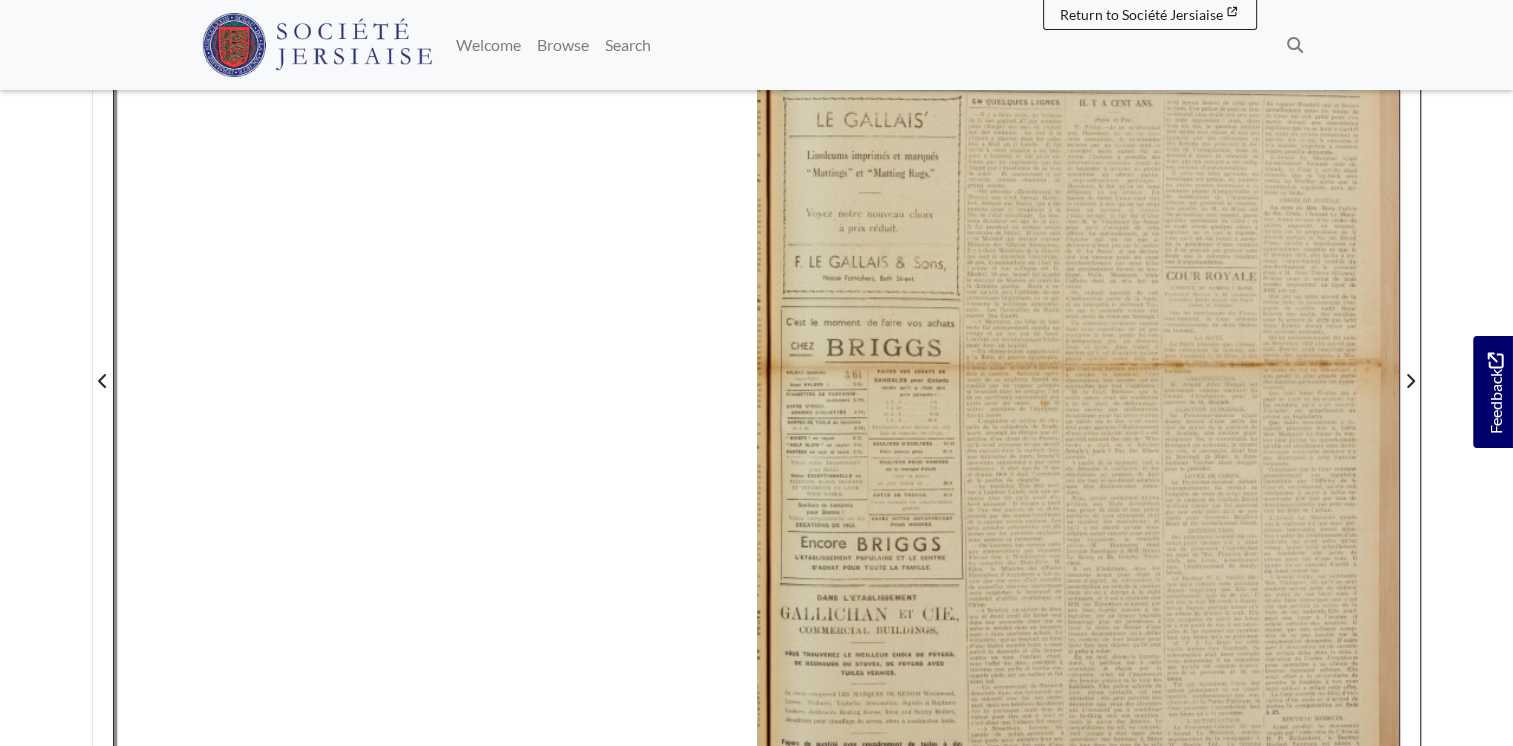 scroll, scrollTop: 0, scrollLeft: 0, axis: both 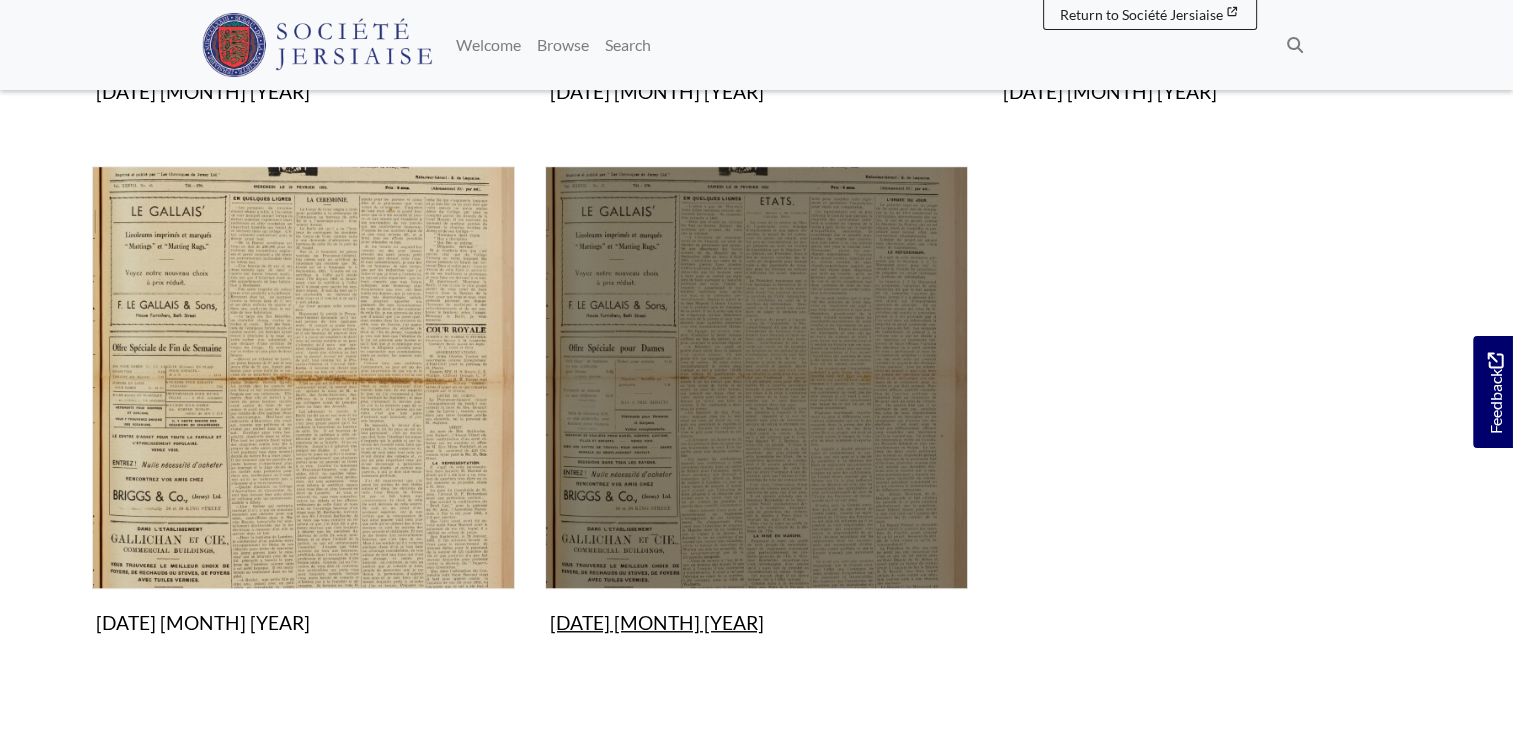 click at bounding box center [756, 377] 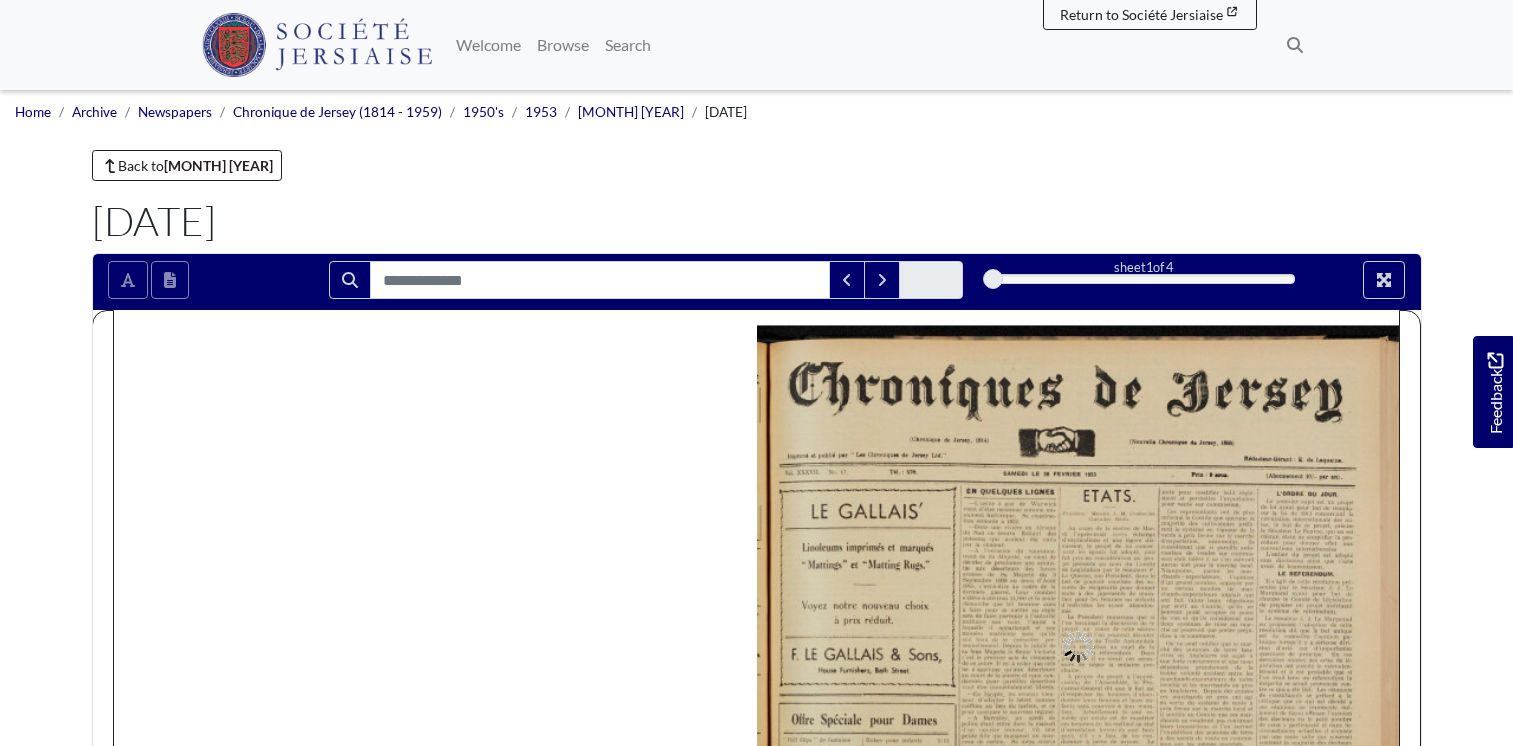 scroll, scrollTop: 0, scrollLeft: 0, axis: both 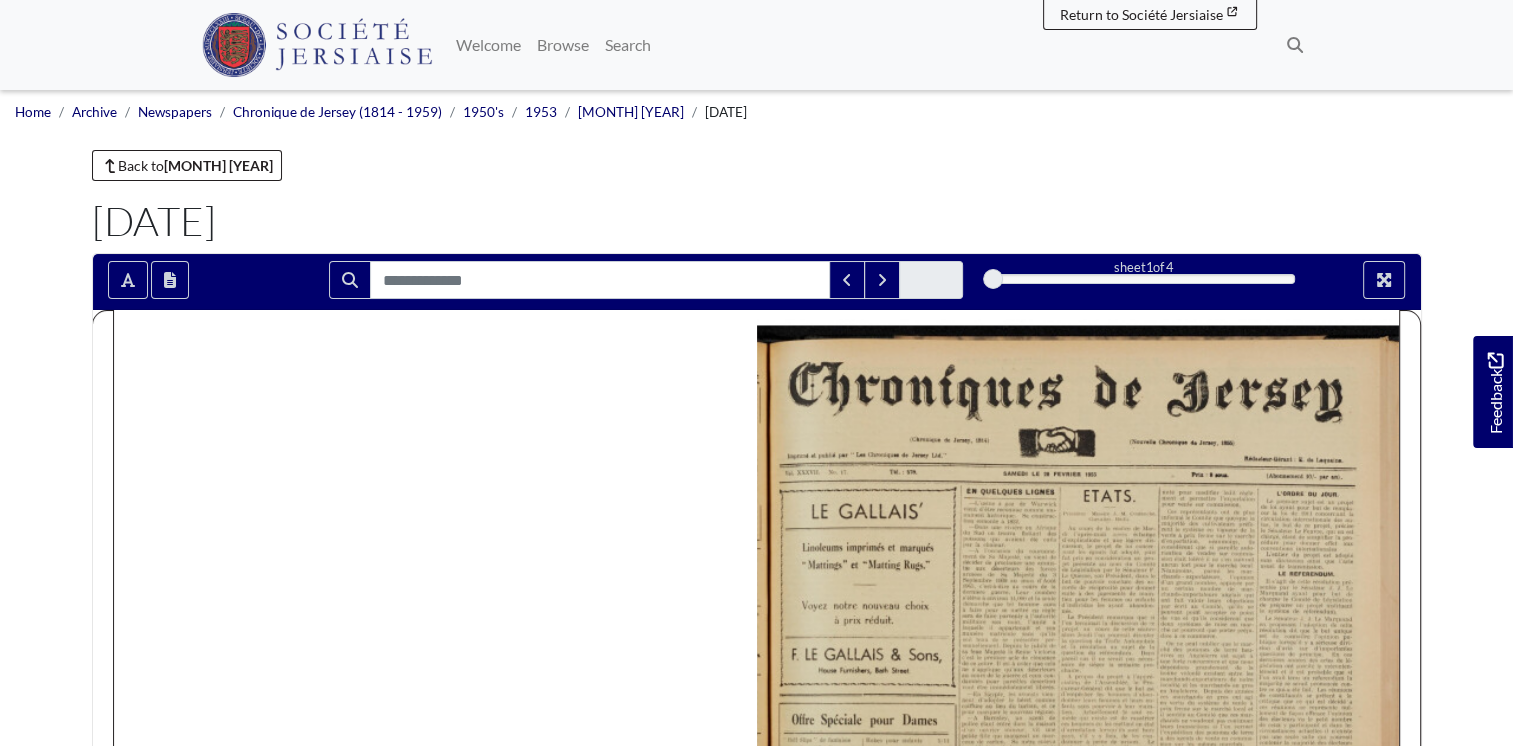 click at bounding box center (1078, 764) 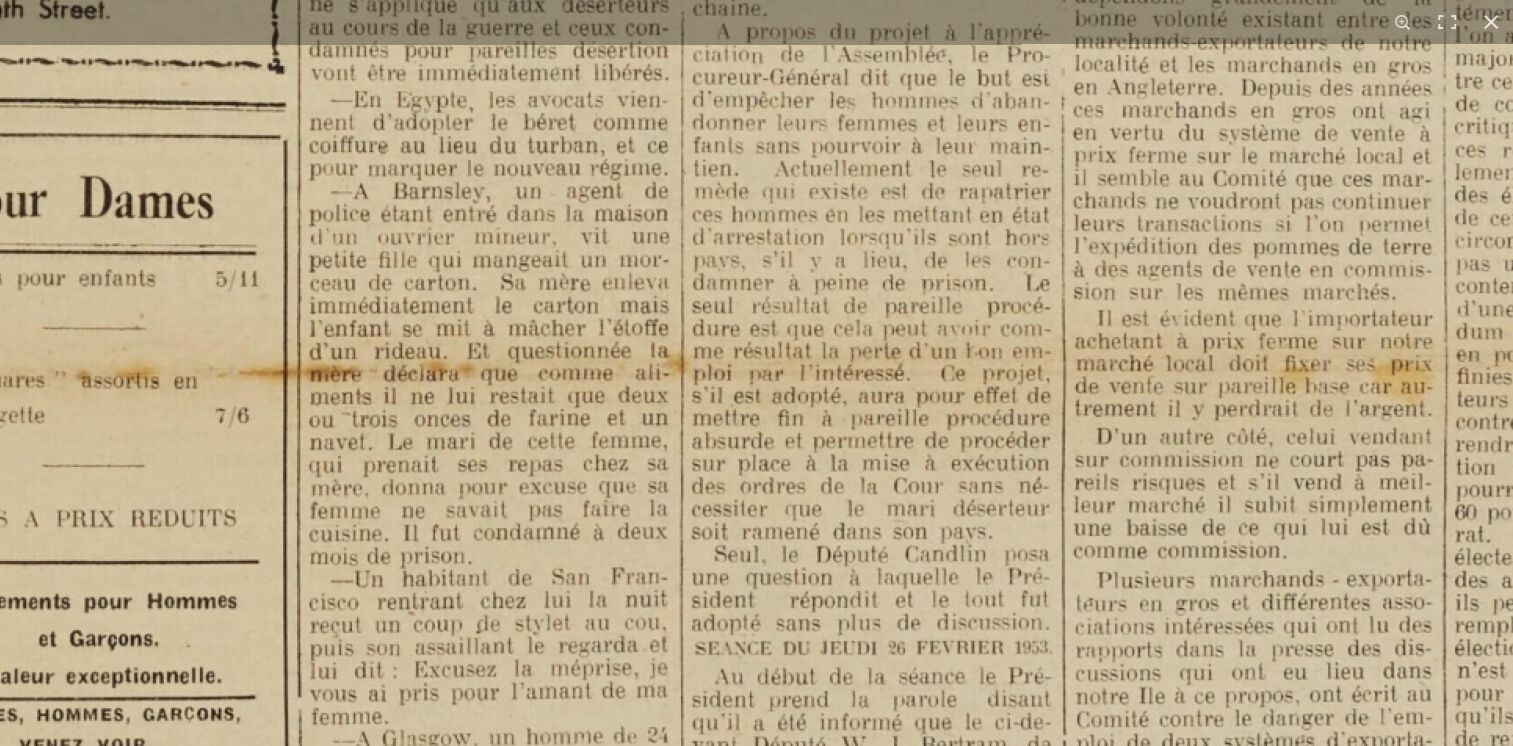 scroll, scrollTop: 0, scrollLeft: 0, axis: both 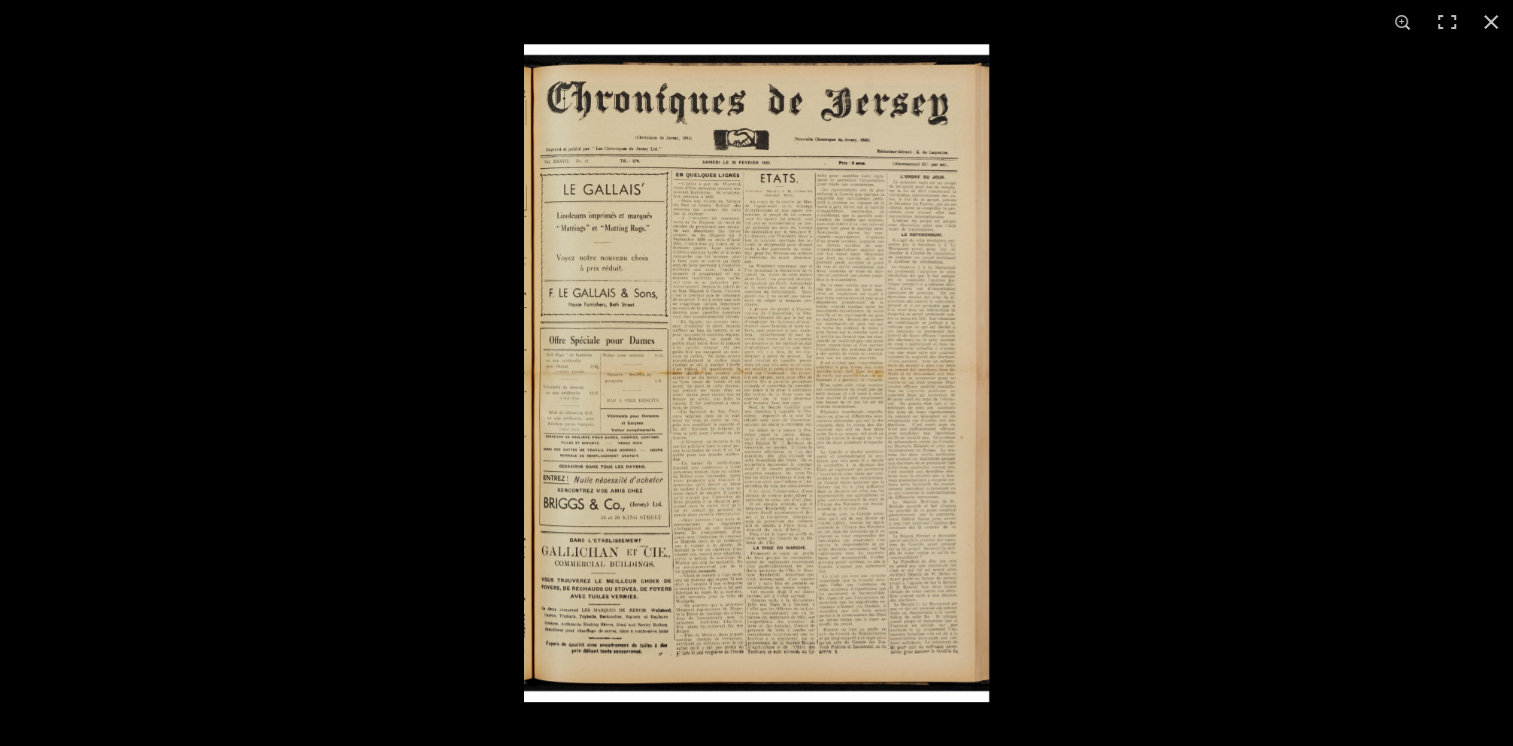click at bounding box center [756, 373] 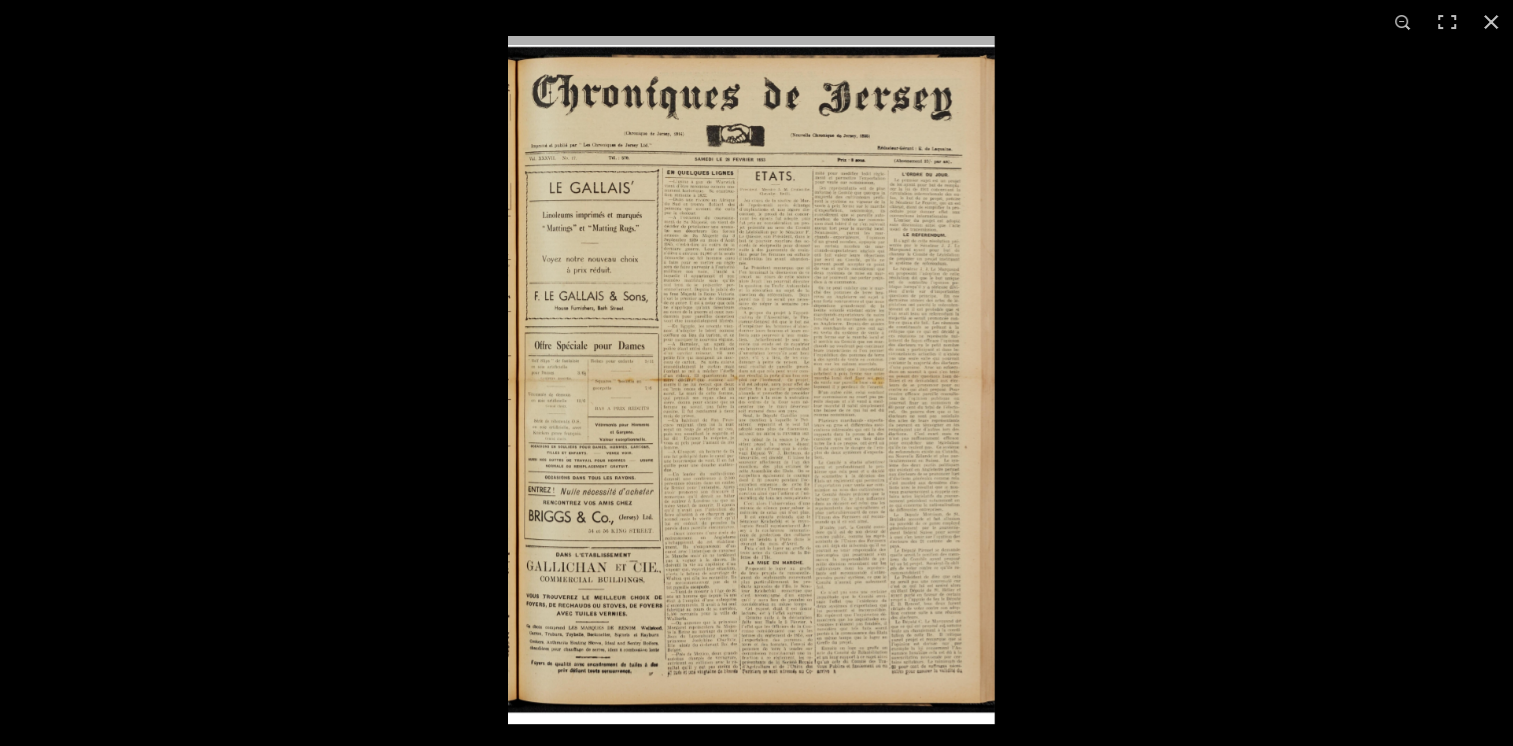 click at bounding box center (751, 380) 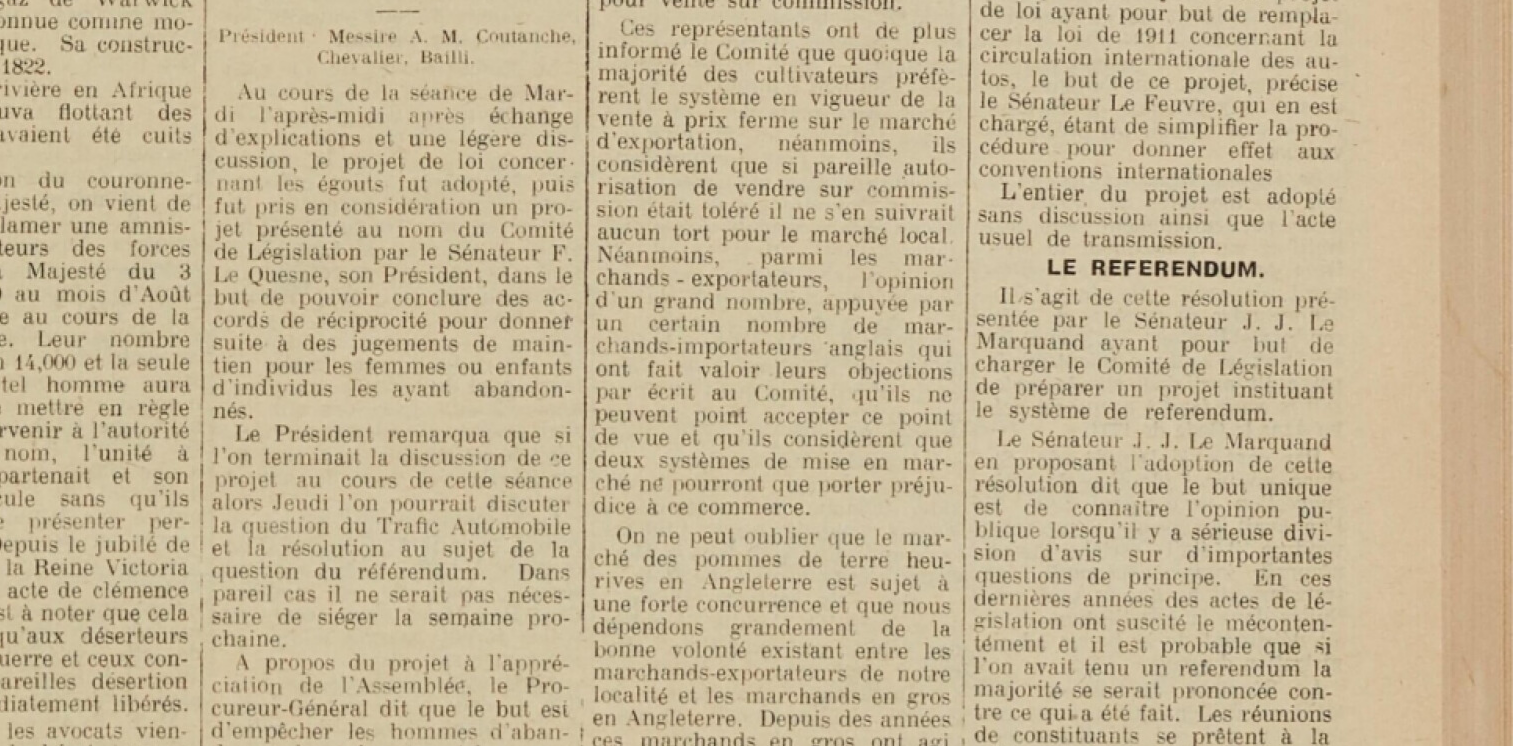 click at bounding box center (276, 1004) 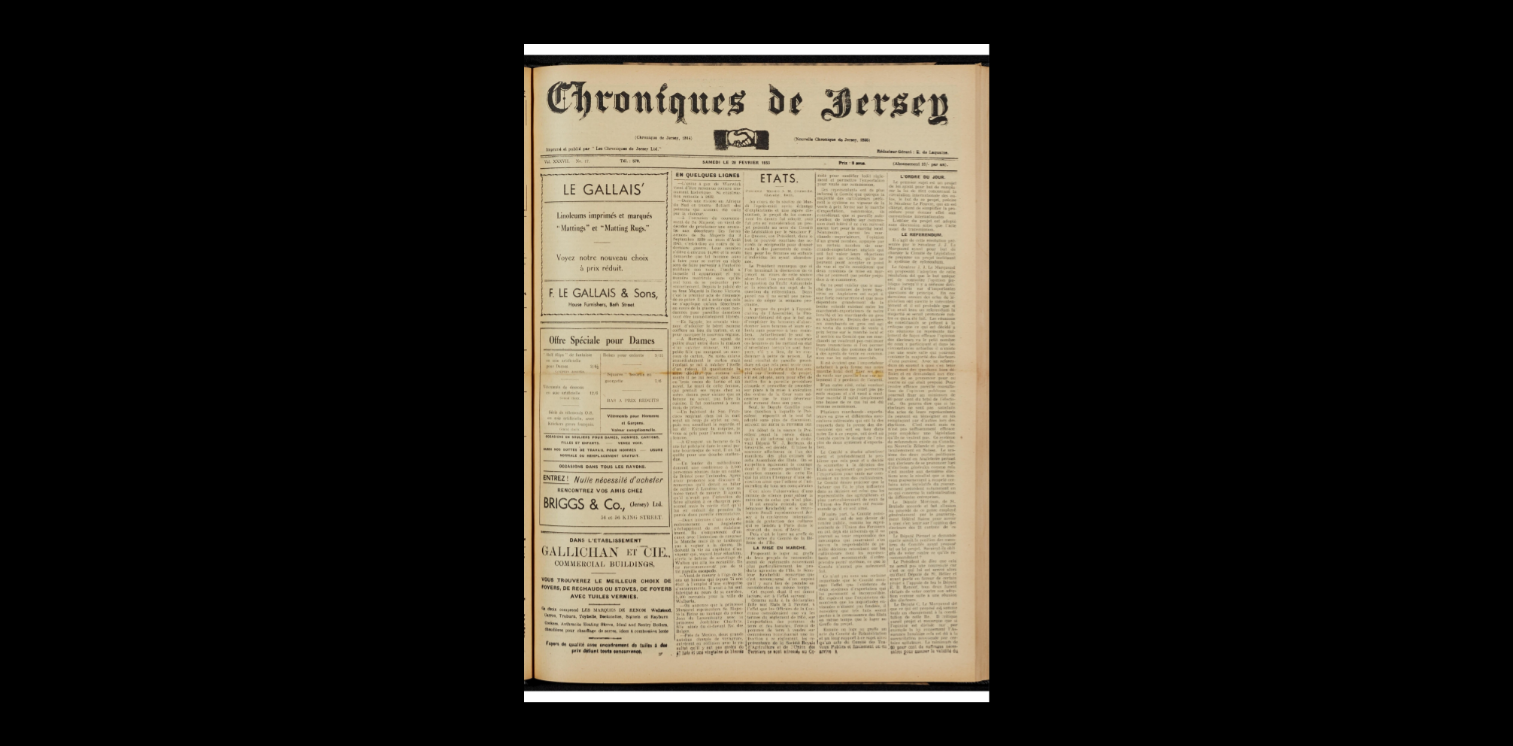 click at bounding box center [756, 373] 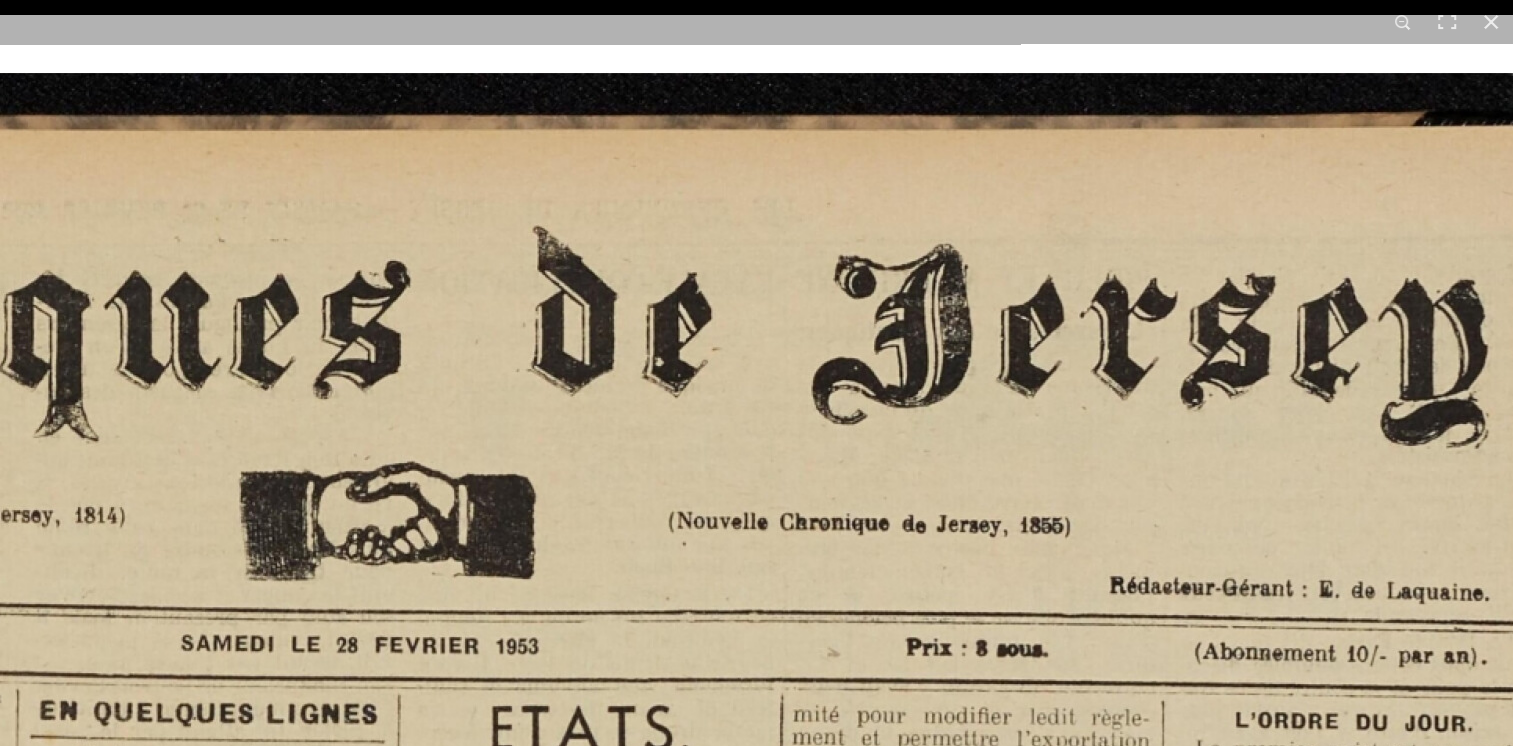 scroll, scrollTop: 234, scrollLeft: 0, axis: vertical 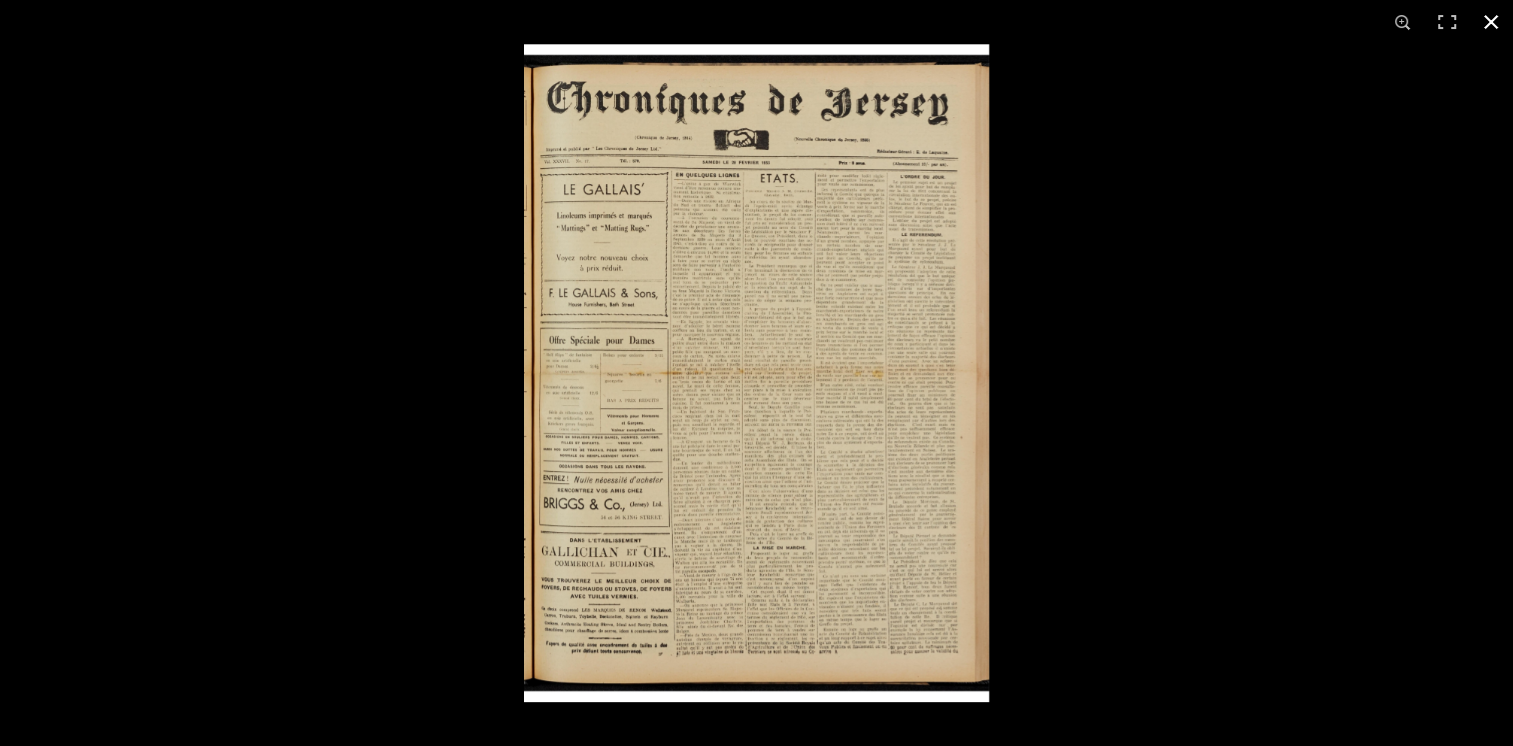 click at bounding box center (1280, 417) 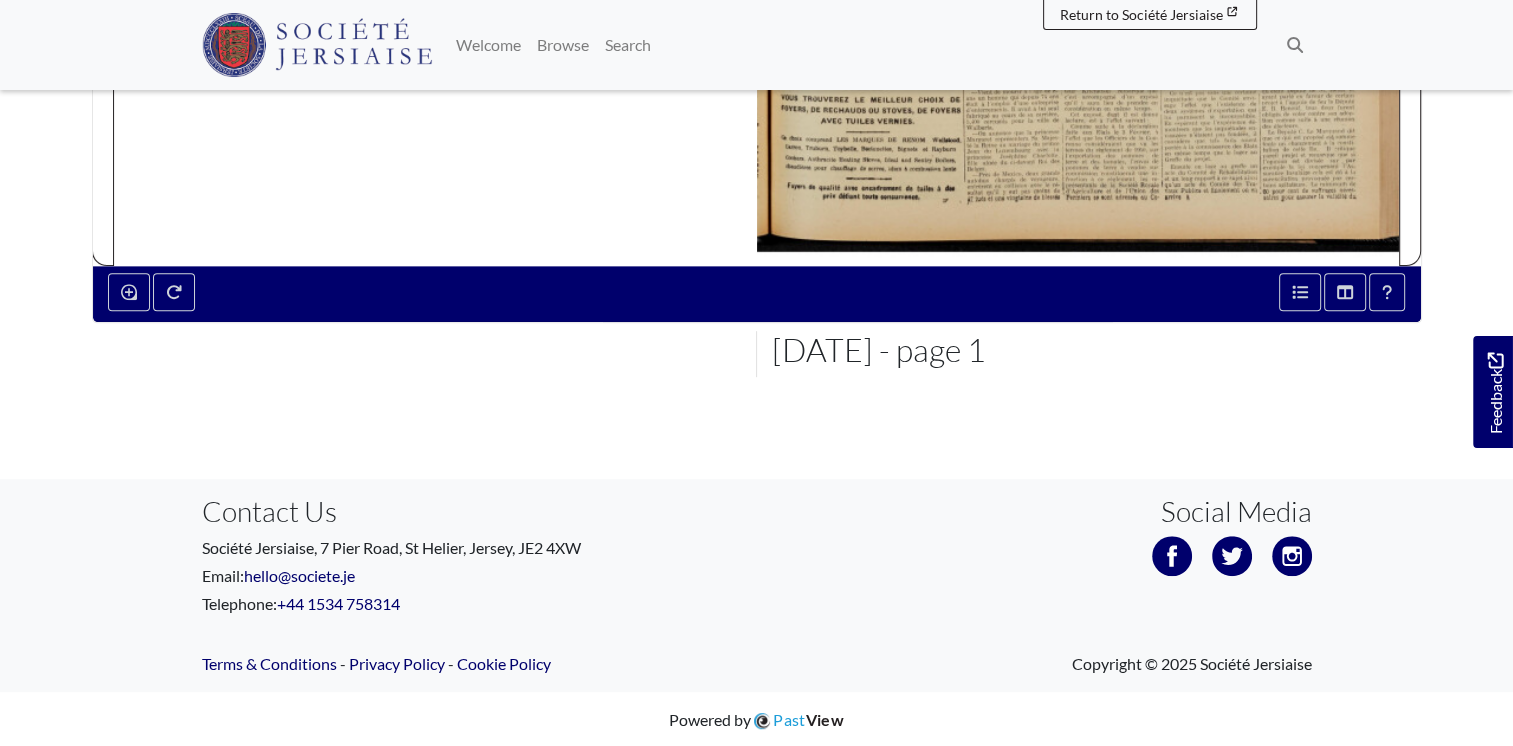 click at bounding box center [1078, -189] 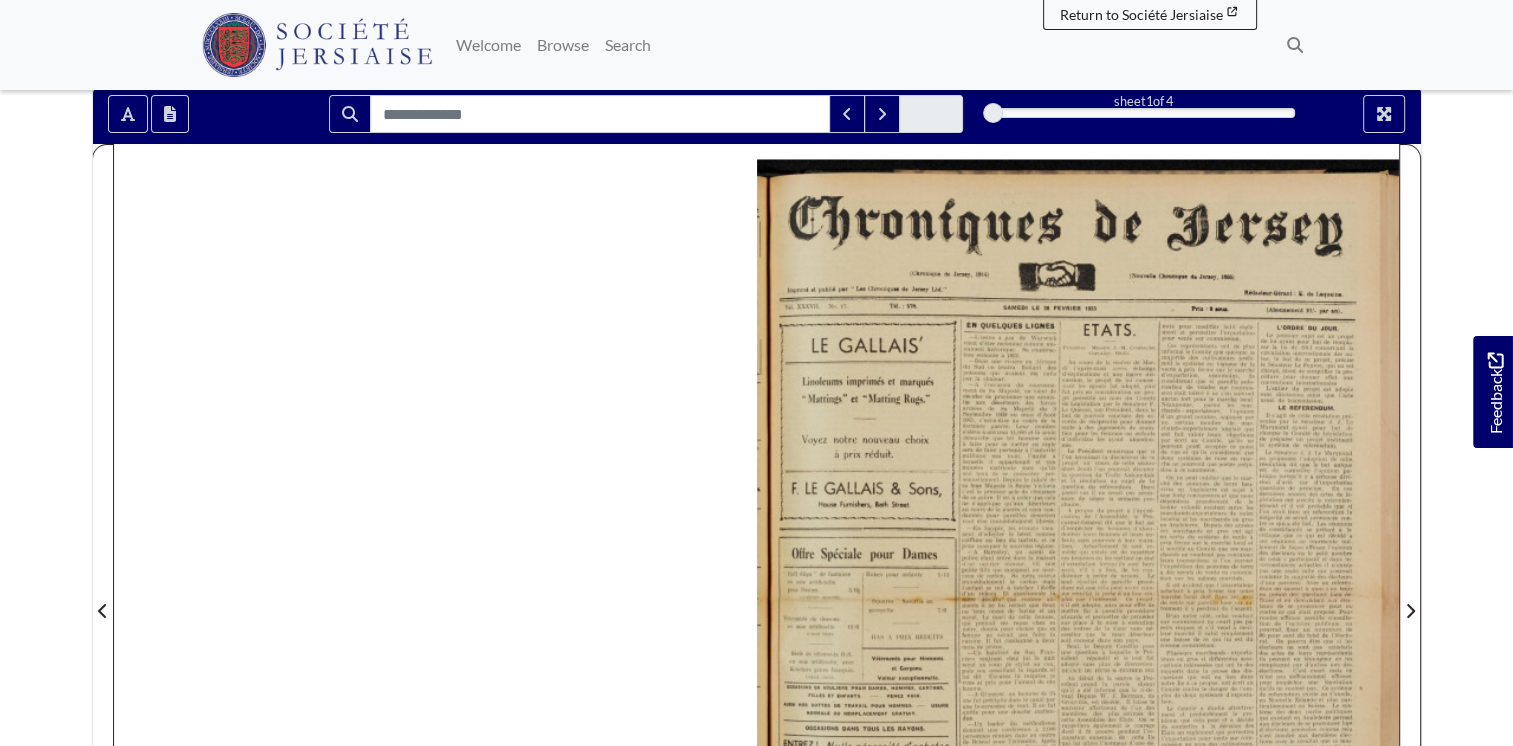 scroll, scrollTop: 172, scrollLeft: 0, axis: vertical 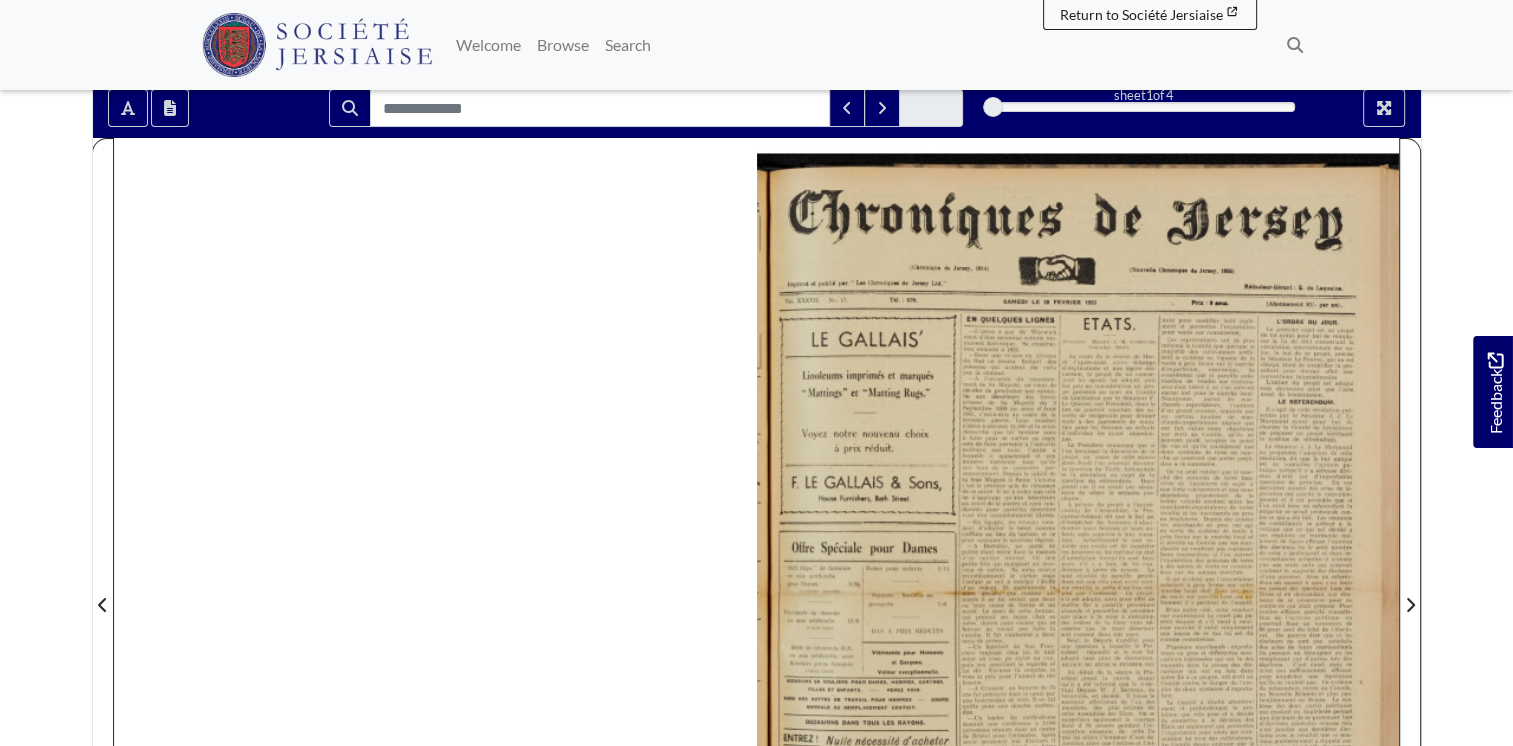 drag, startPoint x: 992, startPoint y: 102, endPoint x: 1023, endPoint y: 102, distance: 31 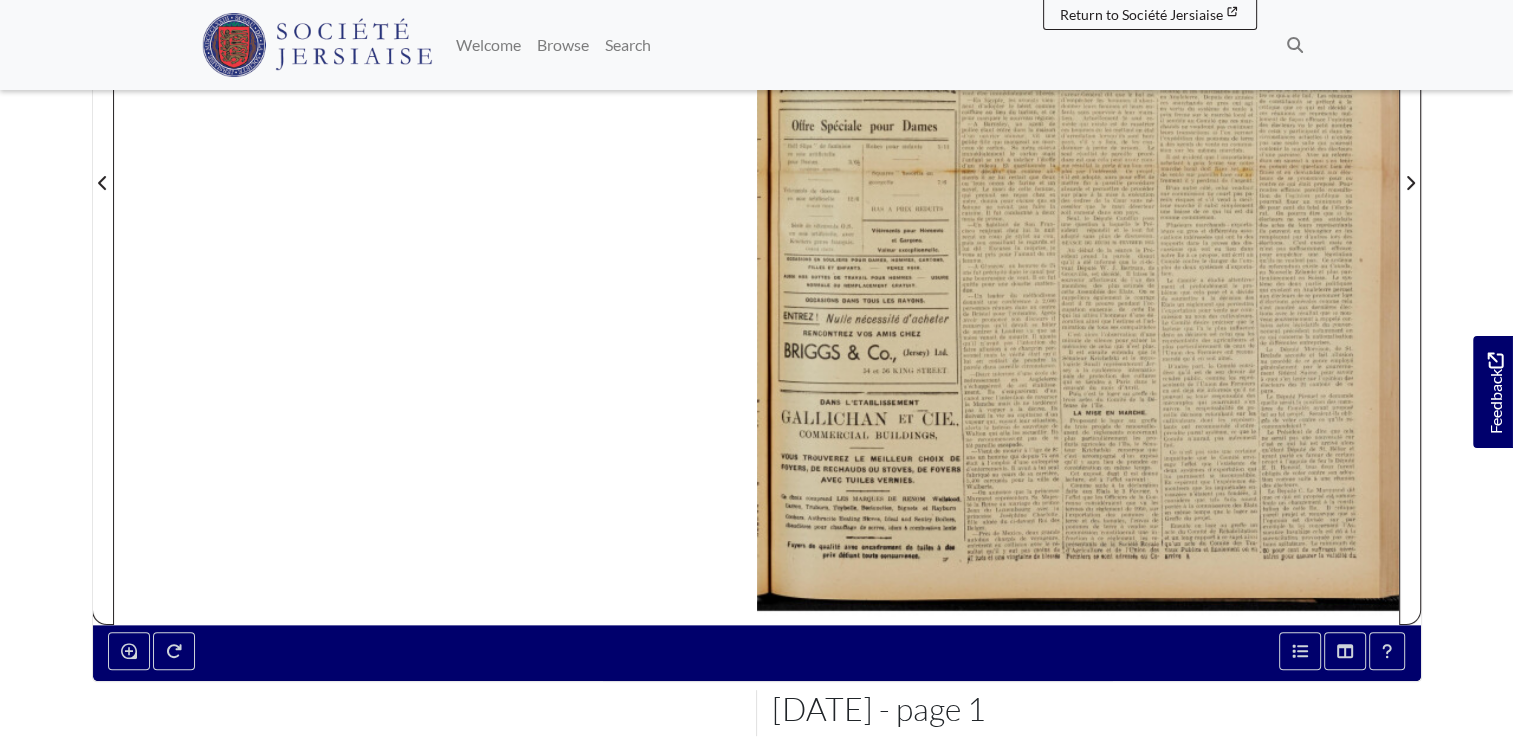 scroll, scrollTop: 590, scrollLeft: 0, axis: vertical 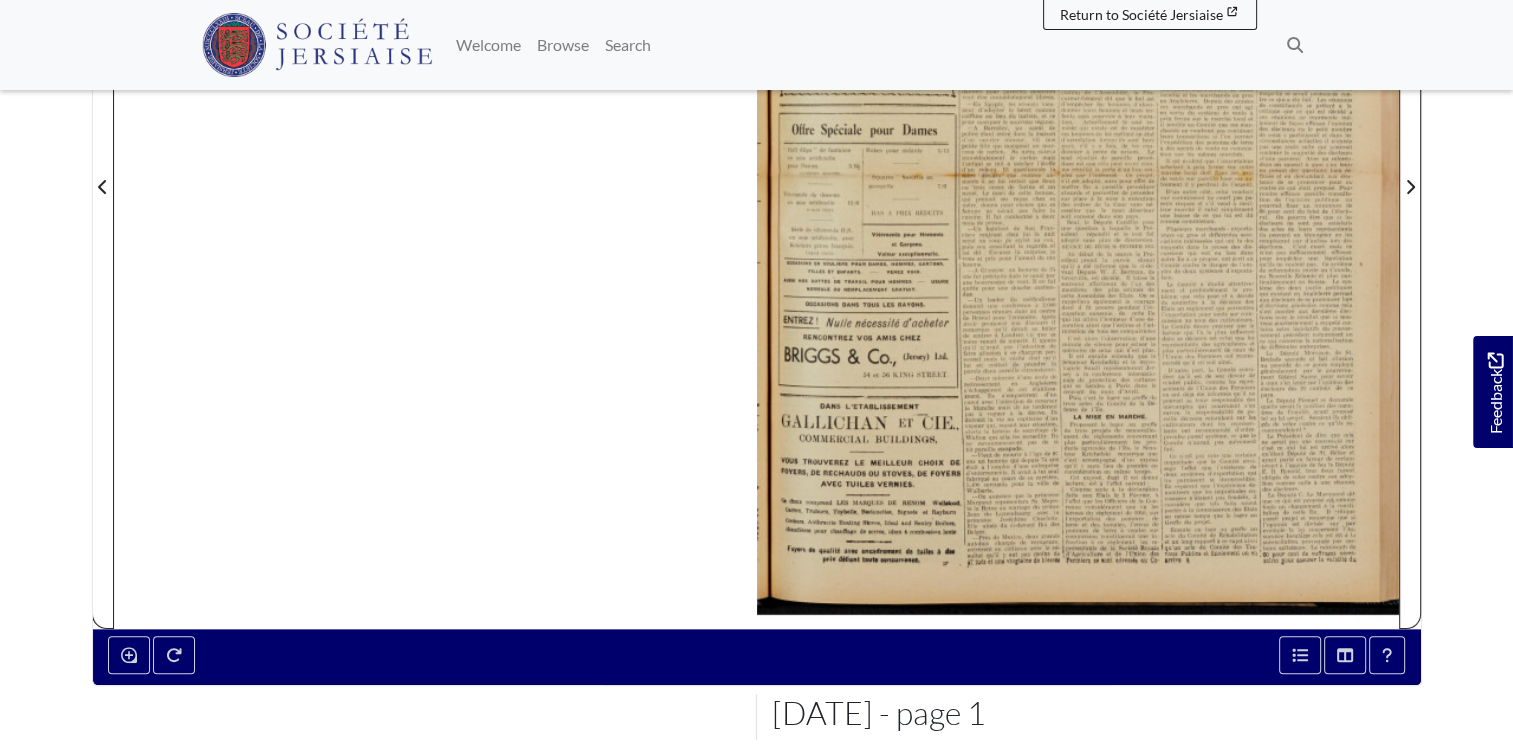 click at bounding box center (1078, 174) 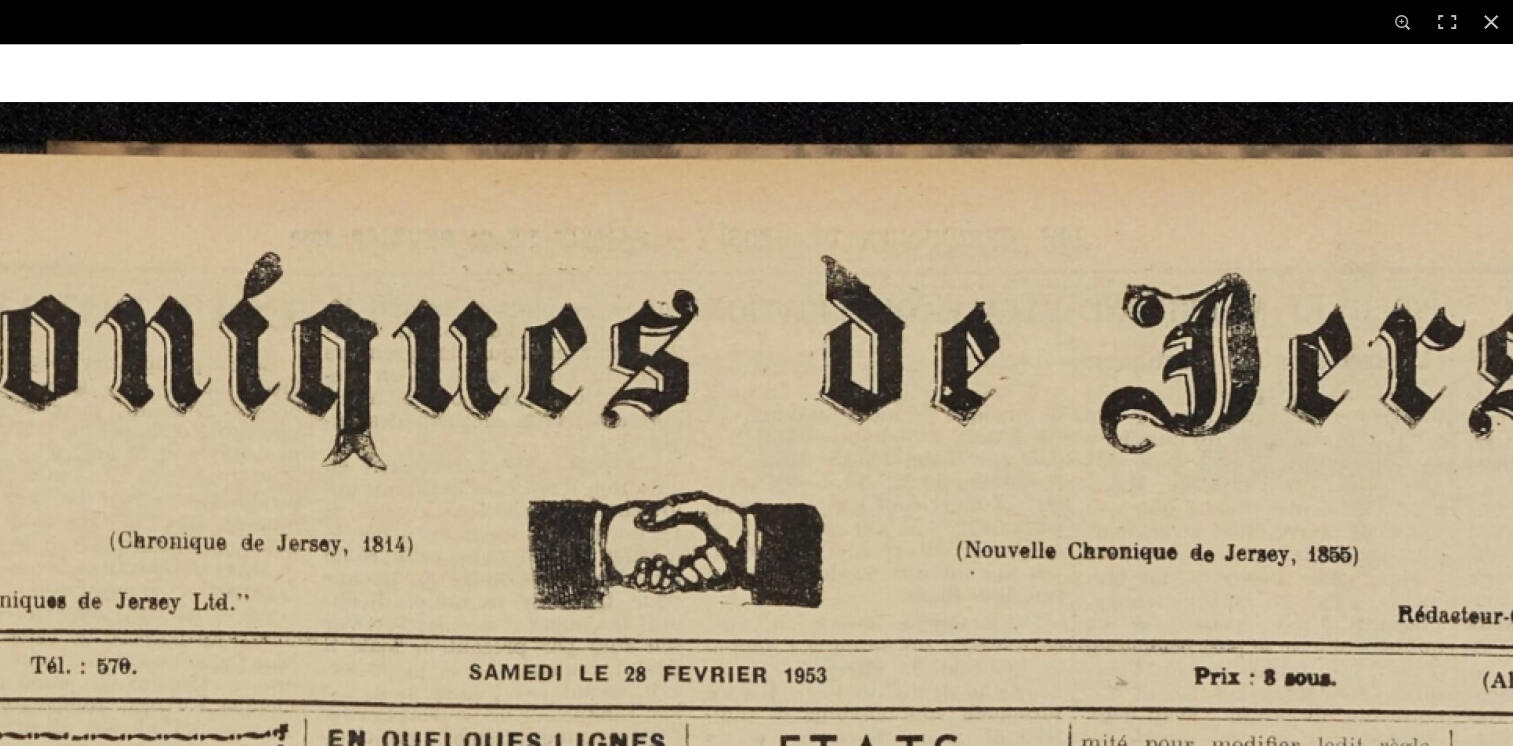 scroll, scrollTop: 710, scrollLeft: 0, axis: vertical 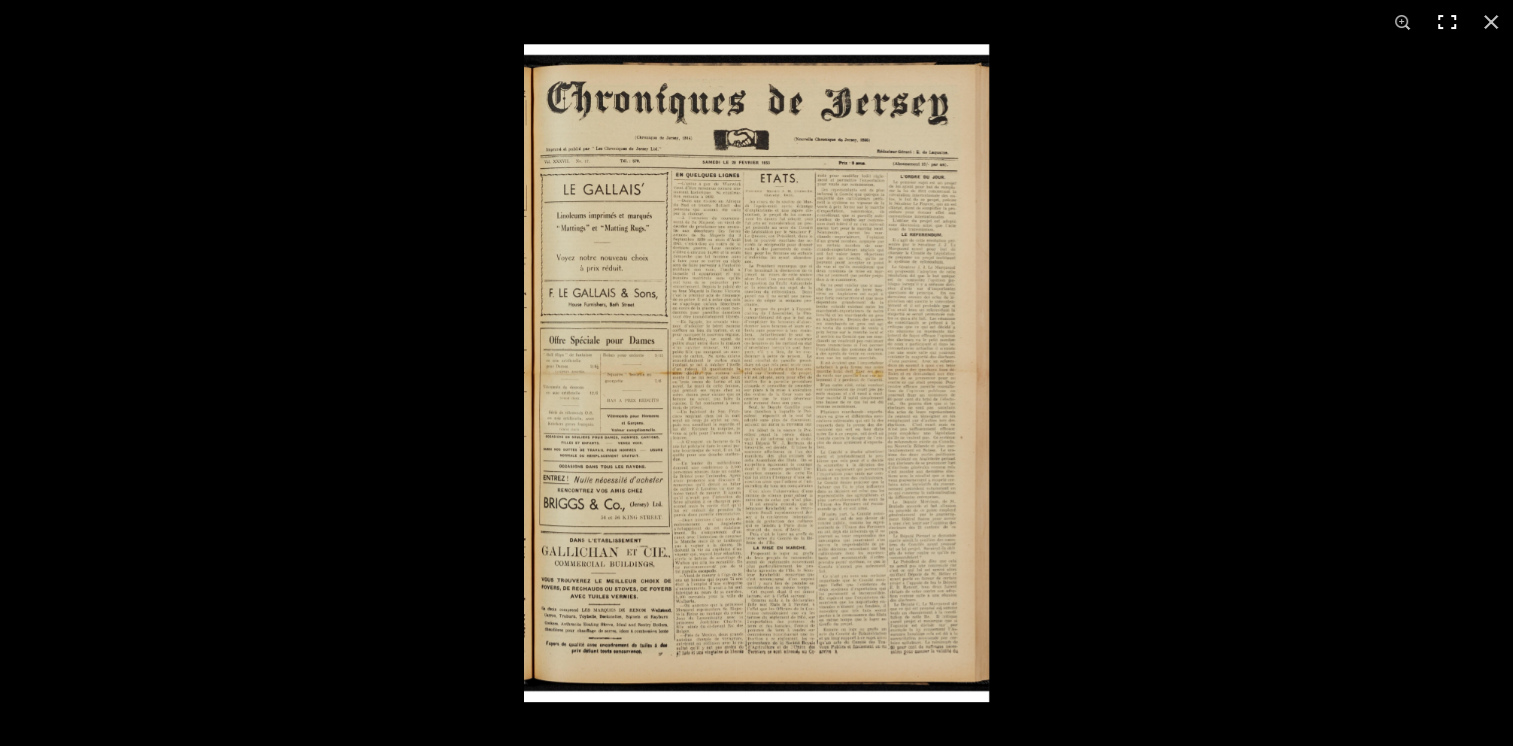 click at bounding box center (1447, 22) 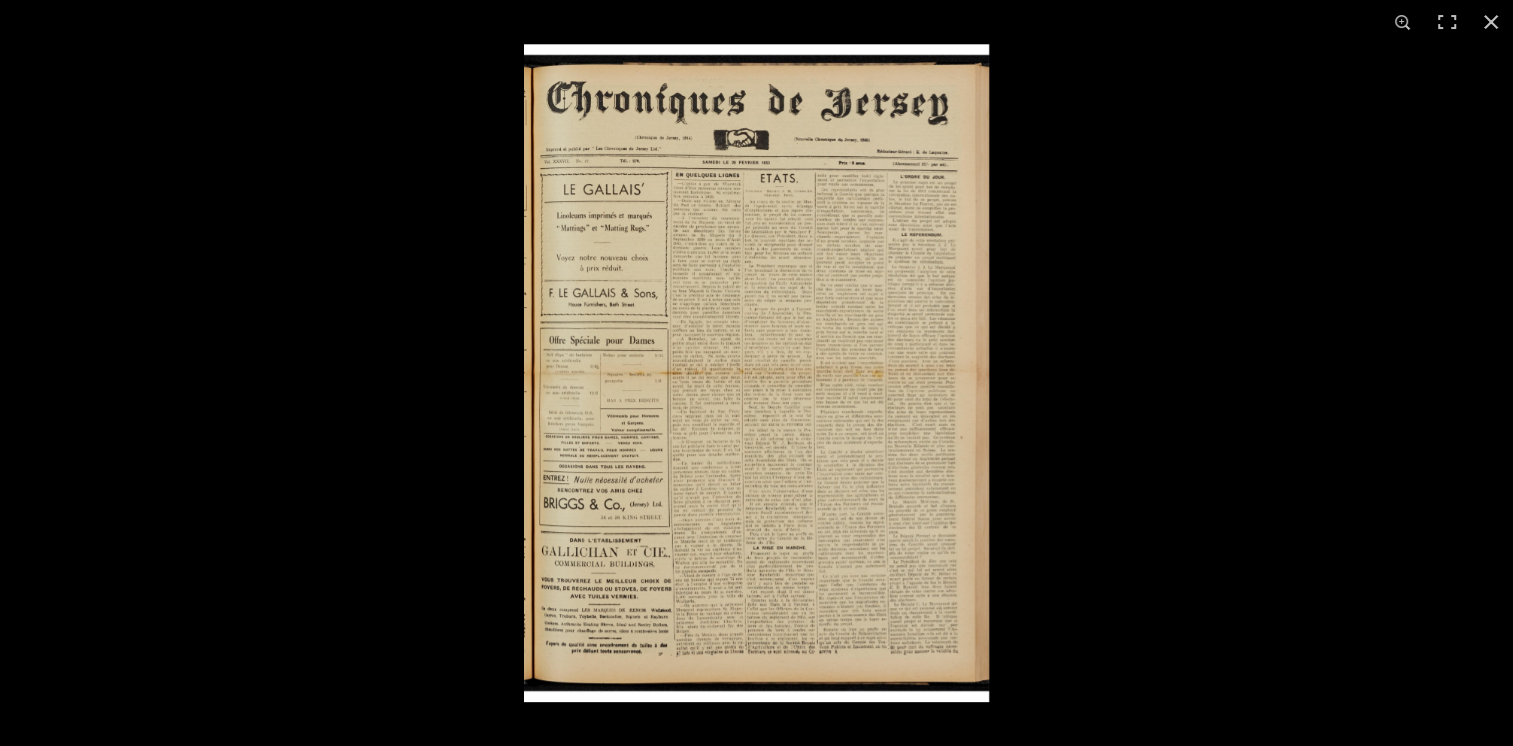 scroll, scrollTop: 566, scrollLeft: 0, axis: vertical 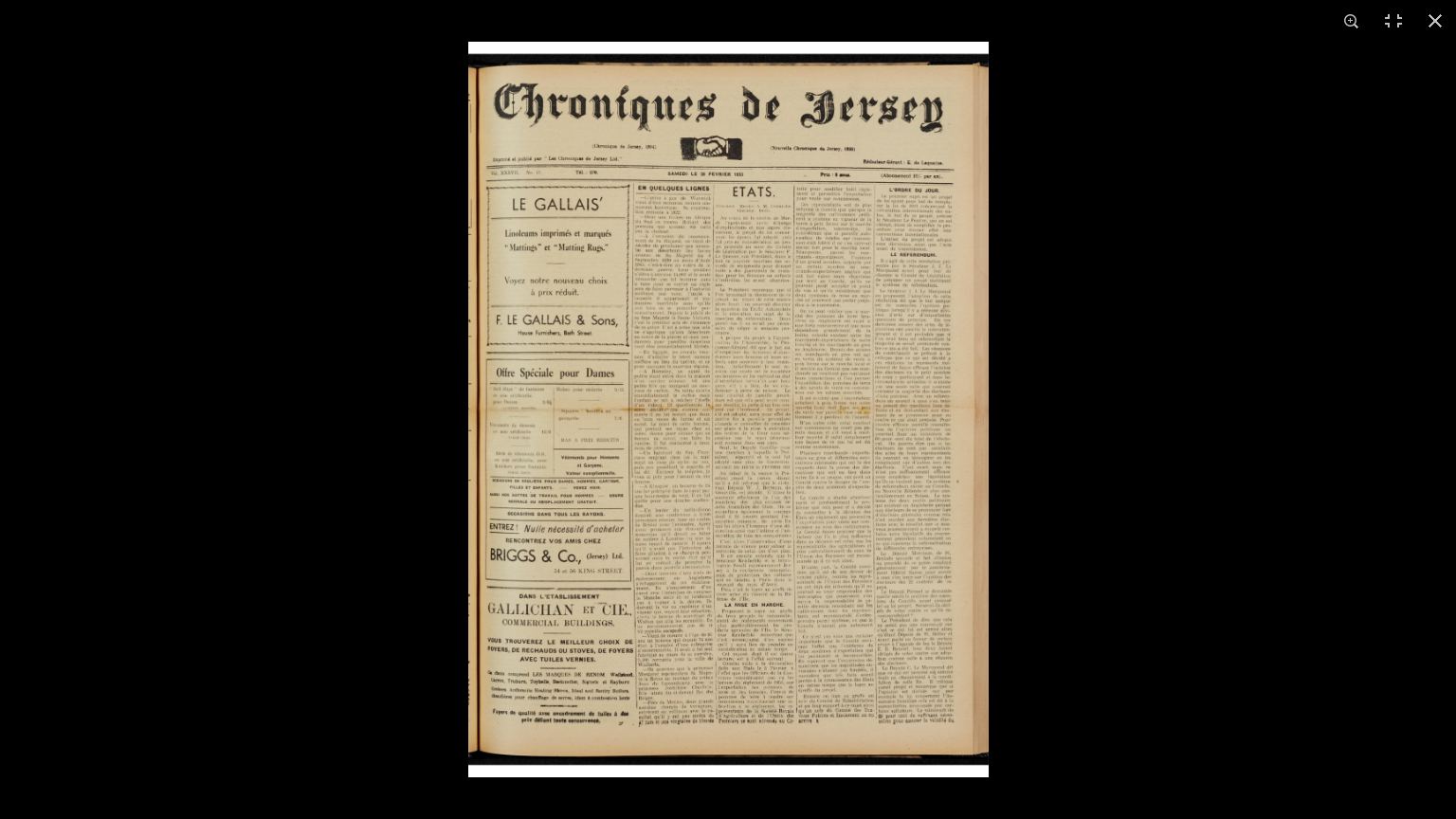 click at bounding box center [728, 410] 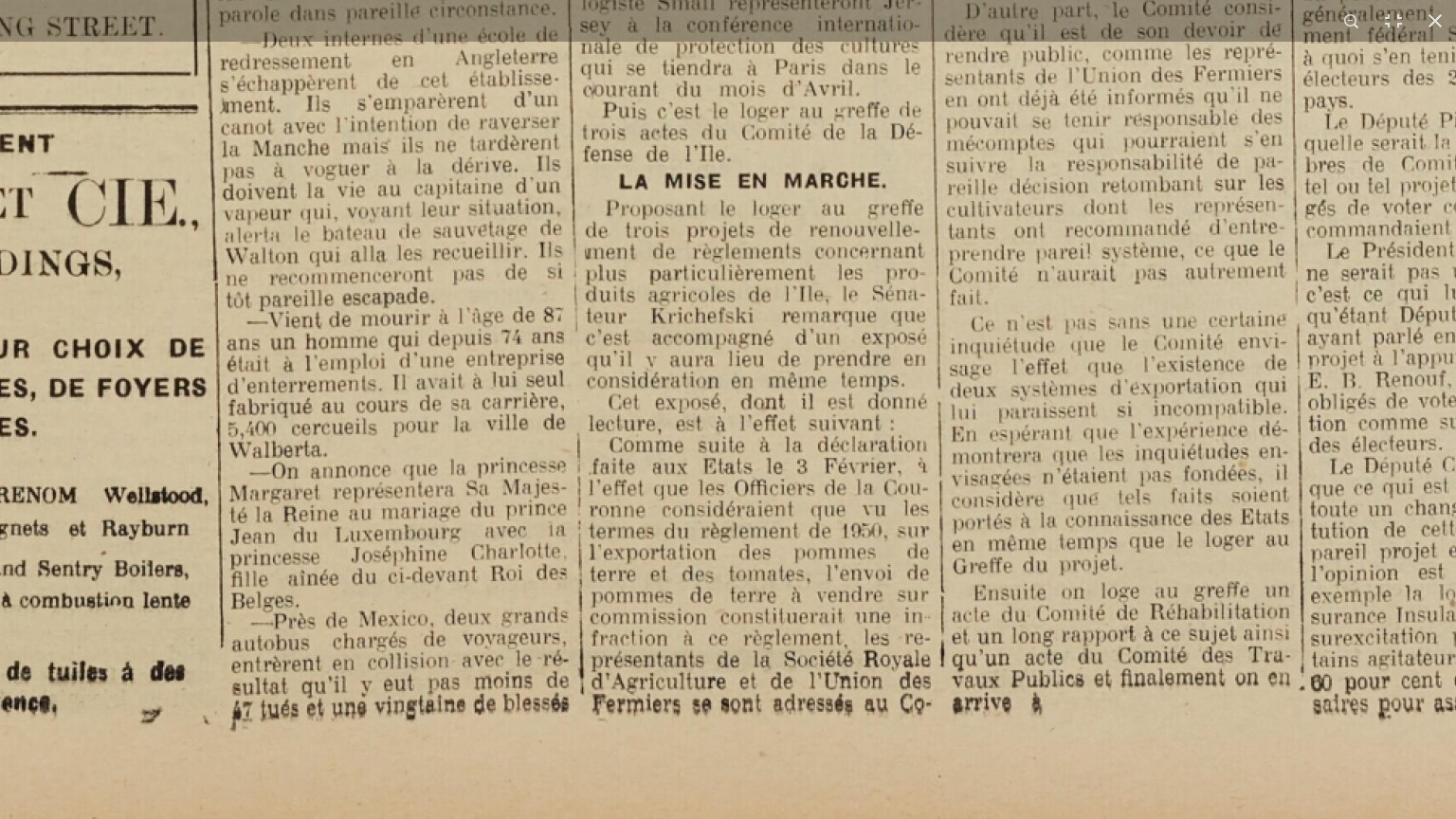 click at bounding box center [636, -701] 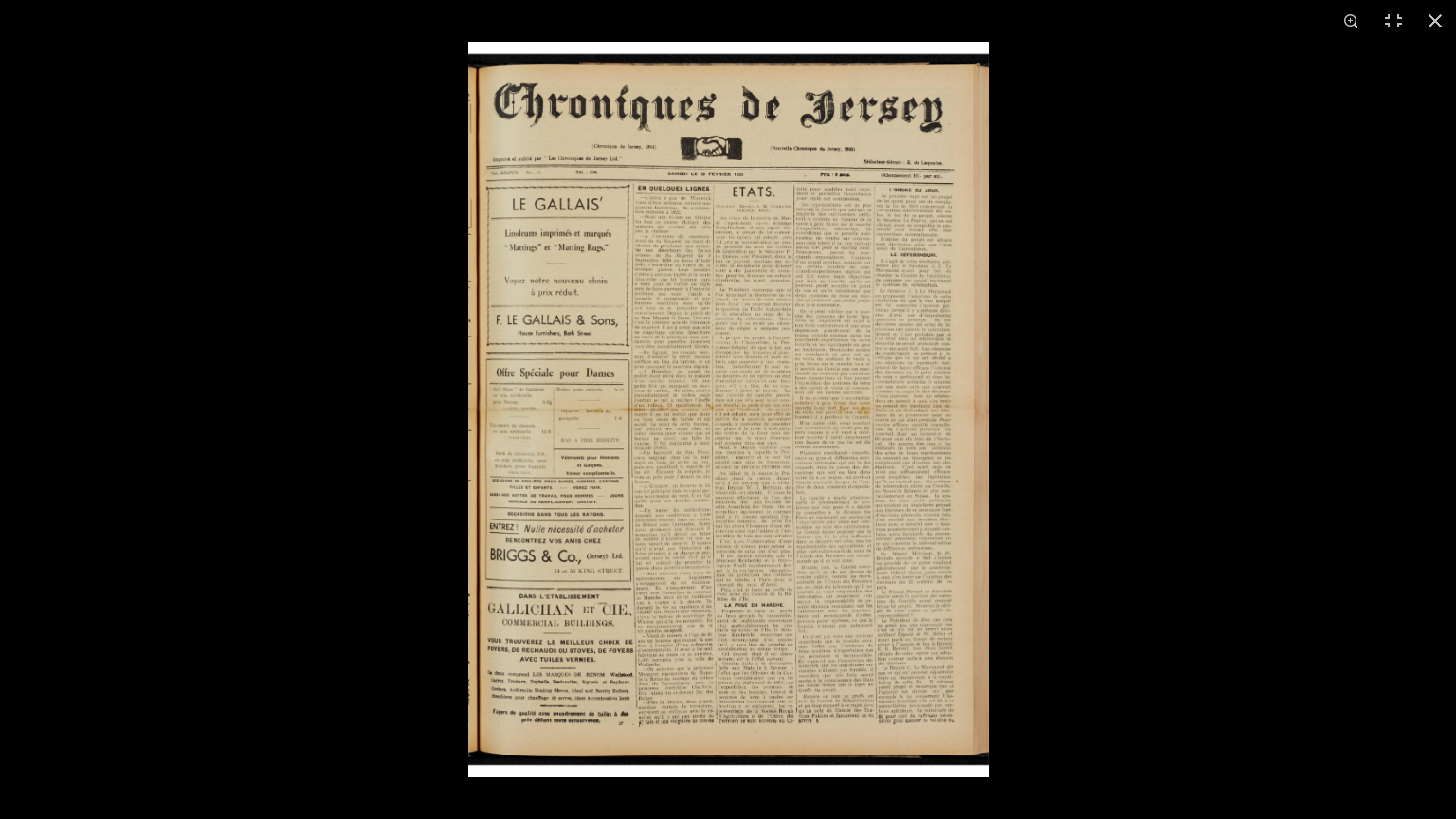 click at bounding box center [728, 410] 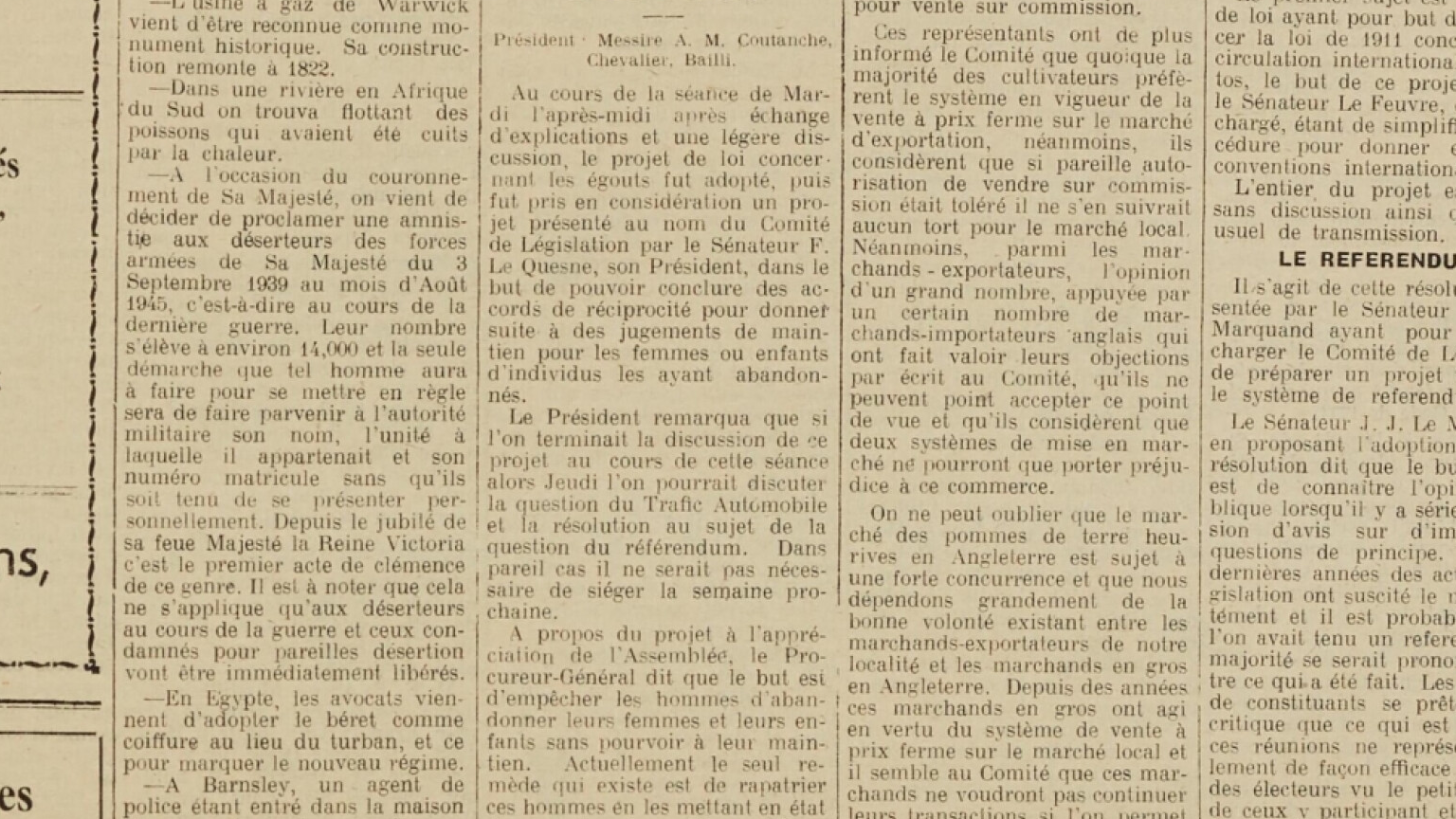 click at bounding box center [548, 957] 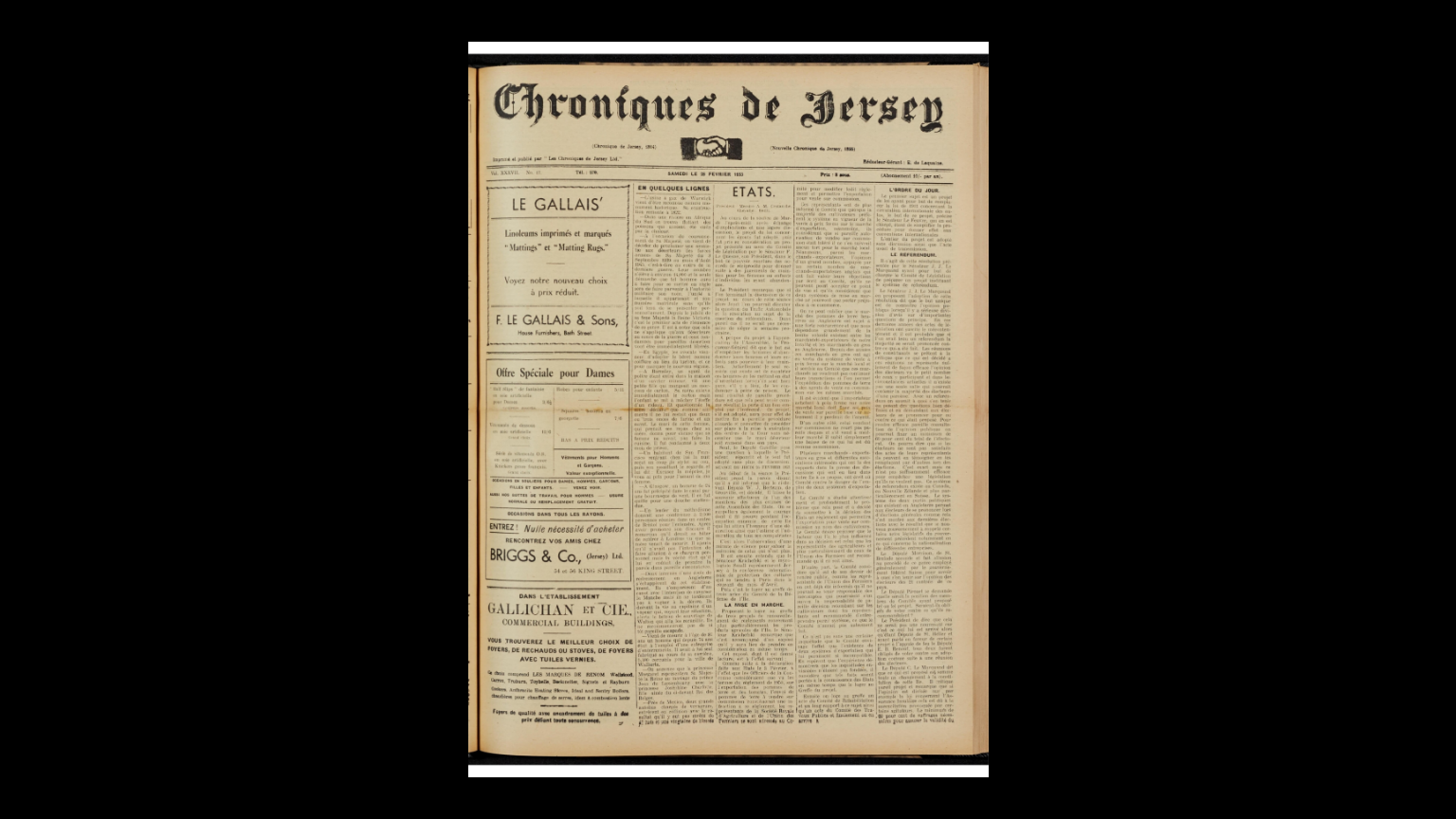 click at bounding box center (728, 410) 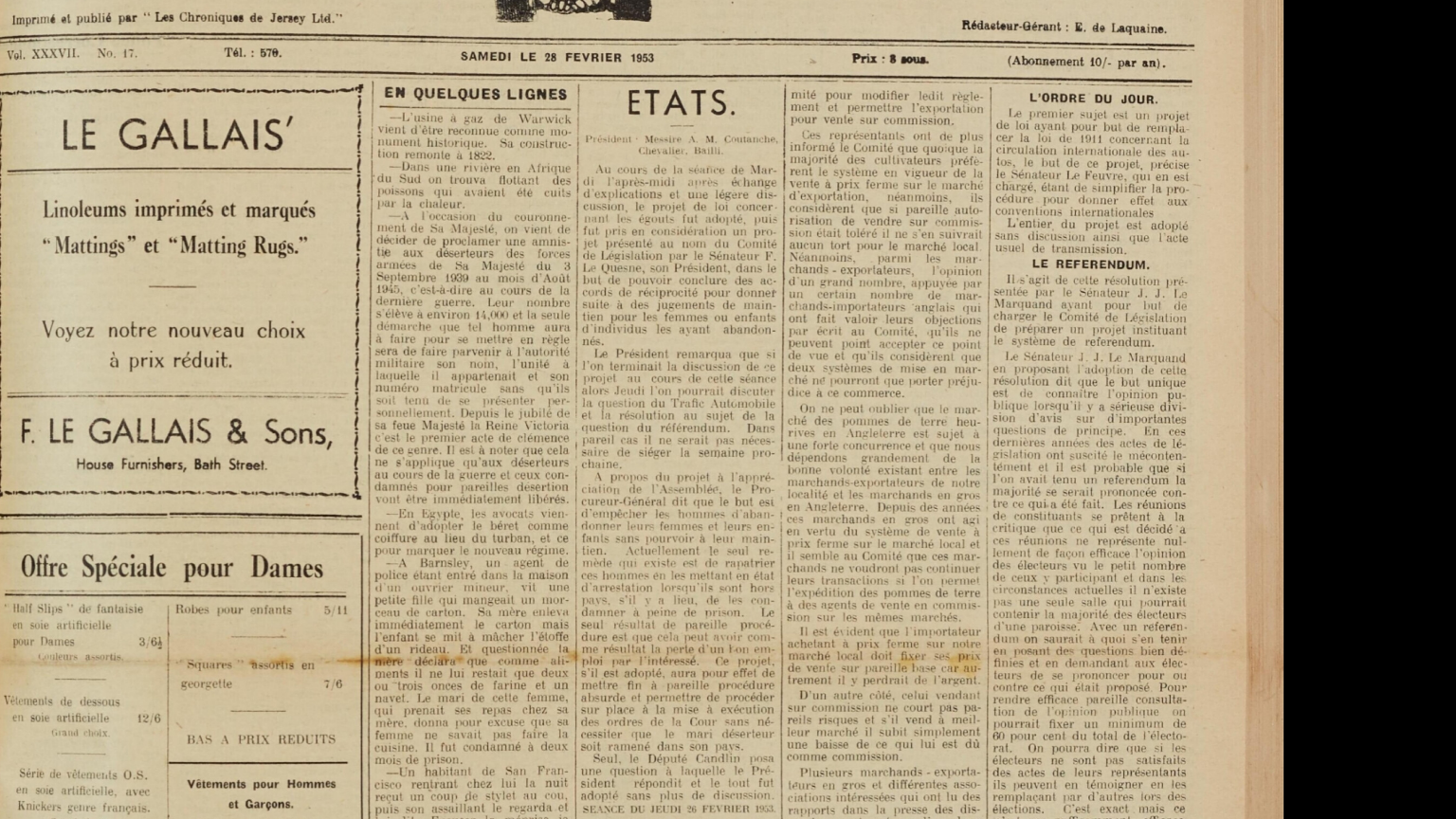 click at bounding box center (616, 661) 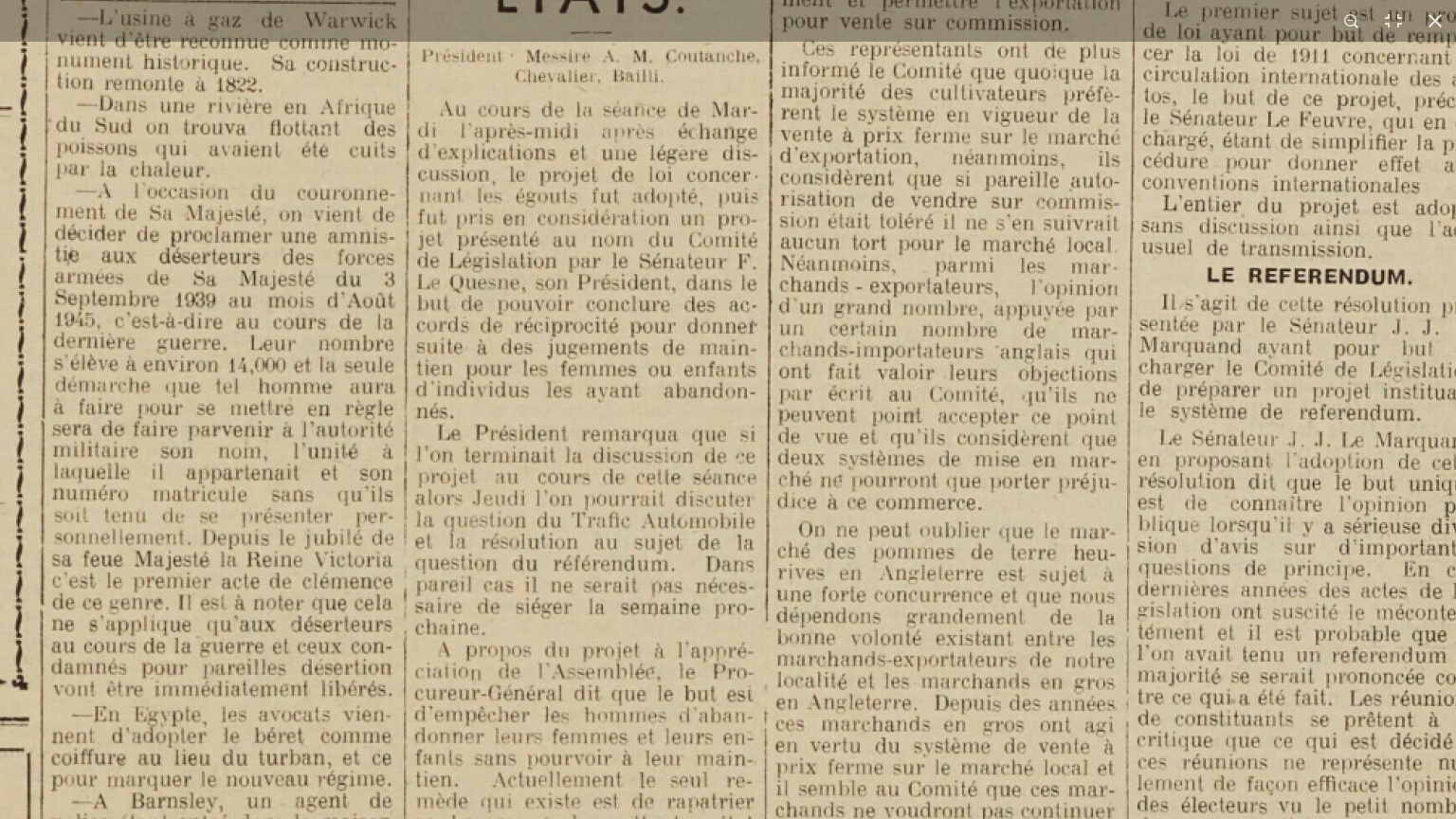 click at bounding box center [476, 974] 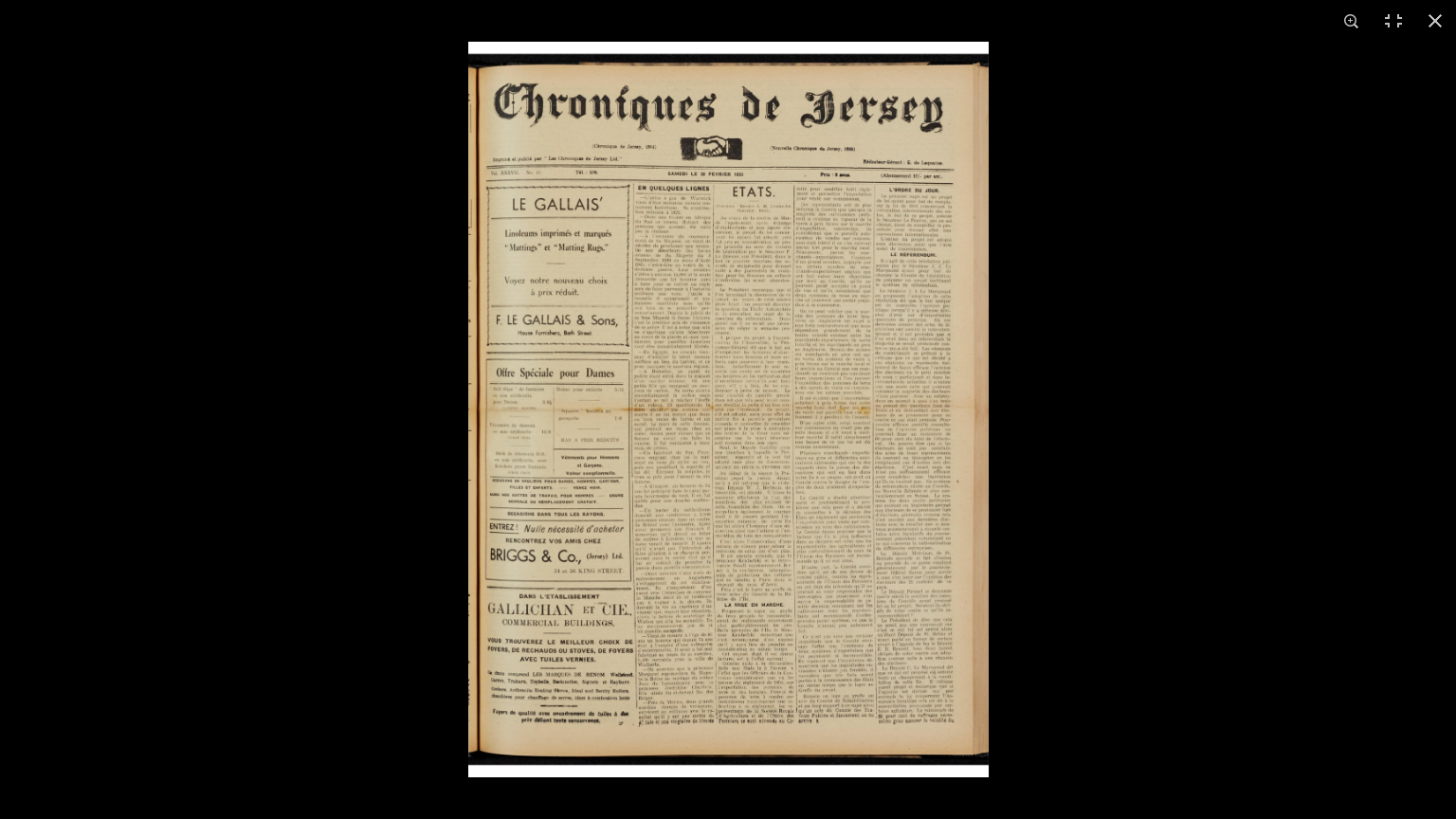 click at bounding box center [728, 410] 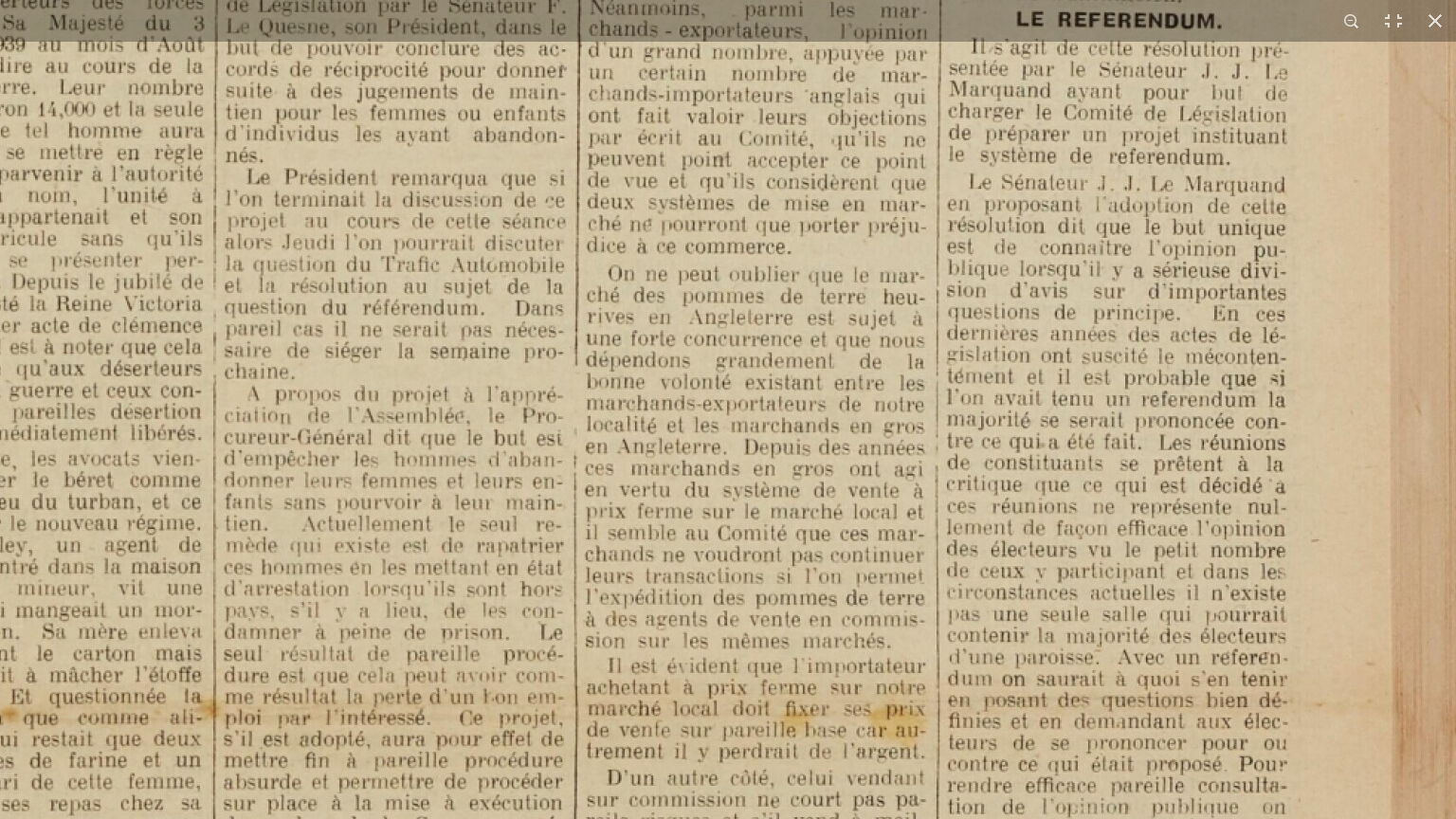 click at bounding box center [285, 718] 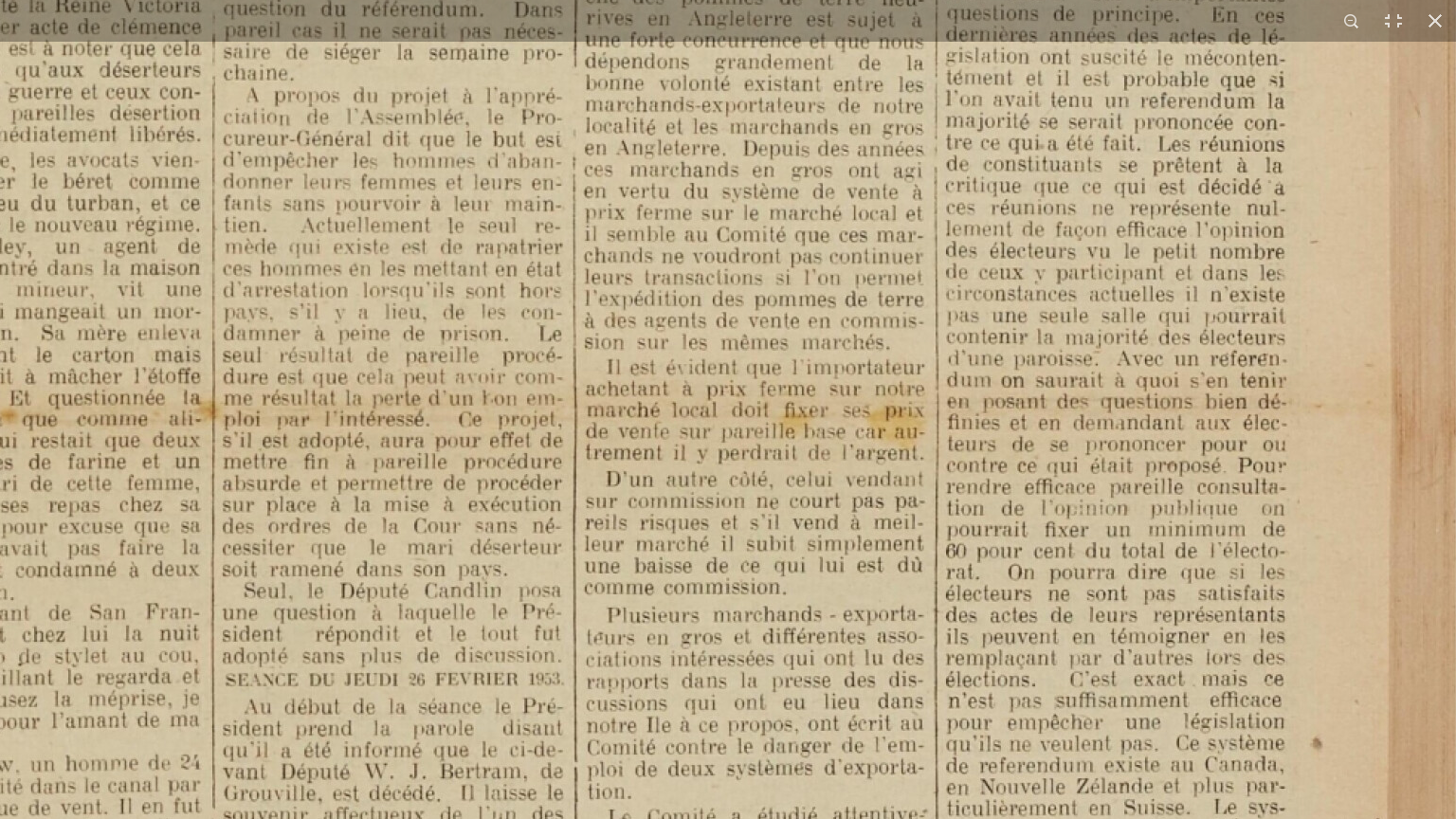 click at bounding box center (284, 419) 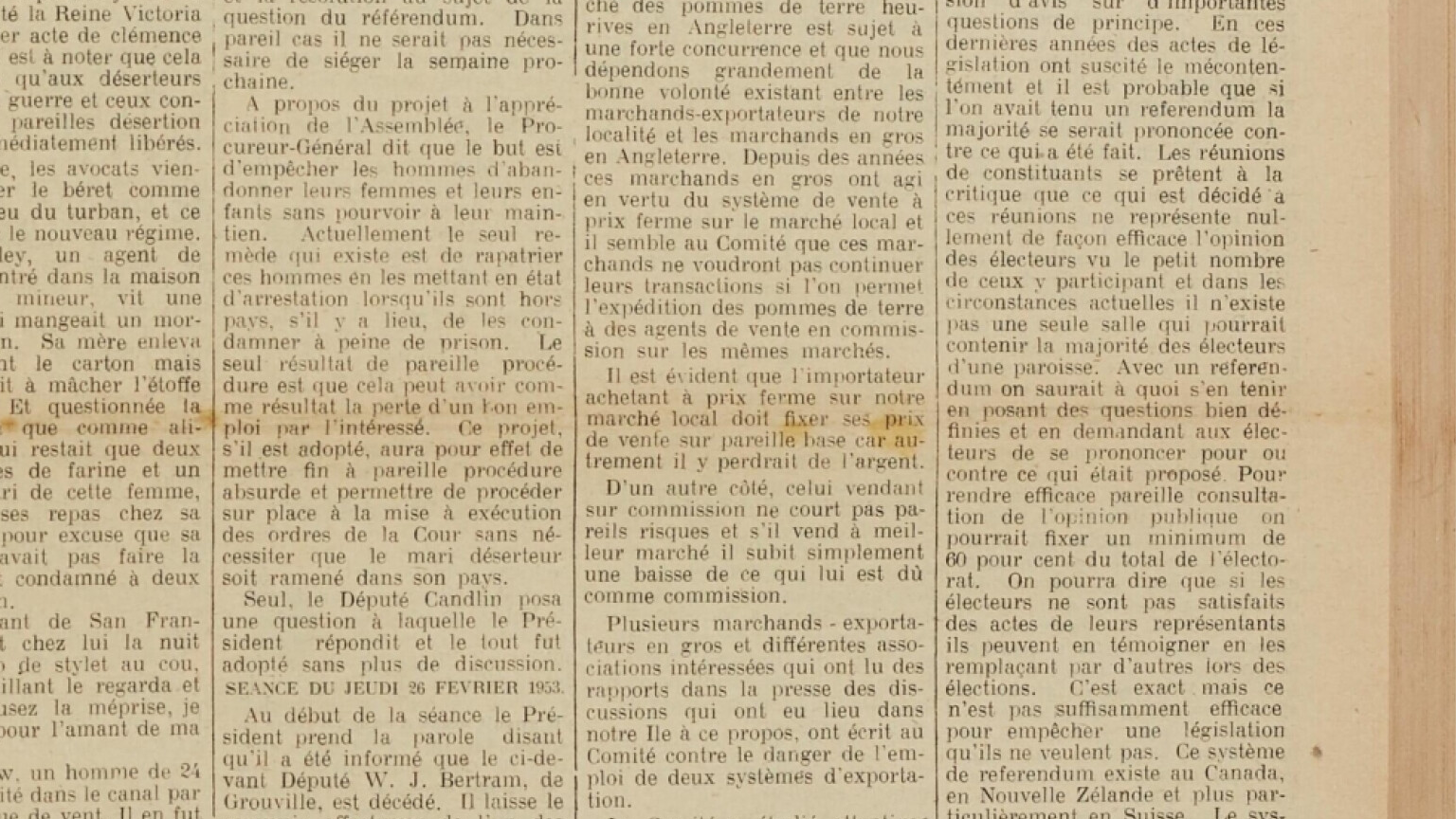 click at bounding box center [284, 428] 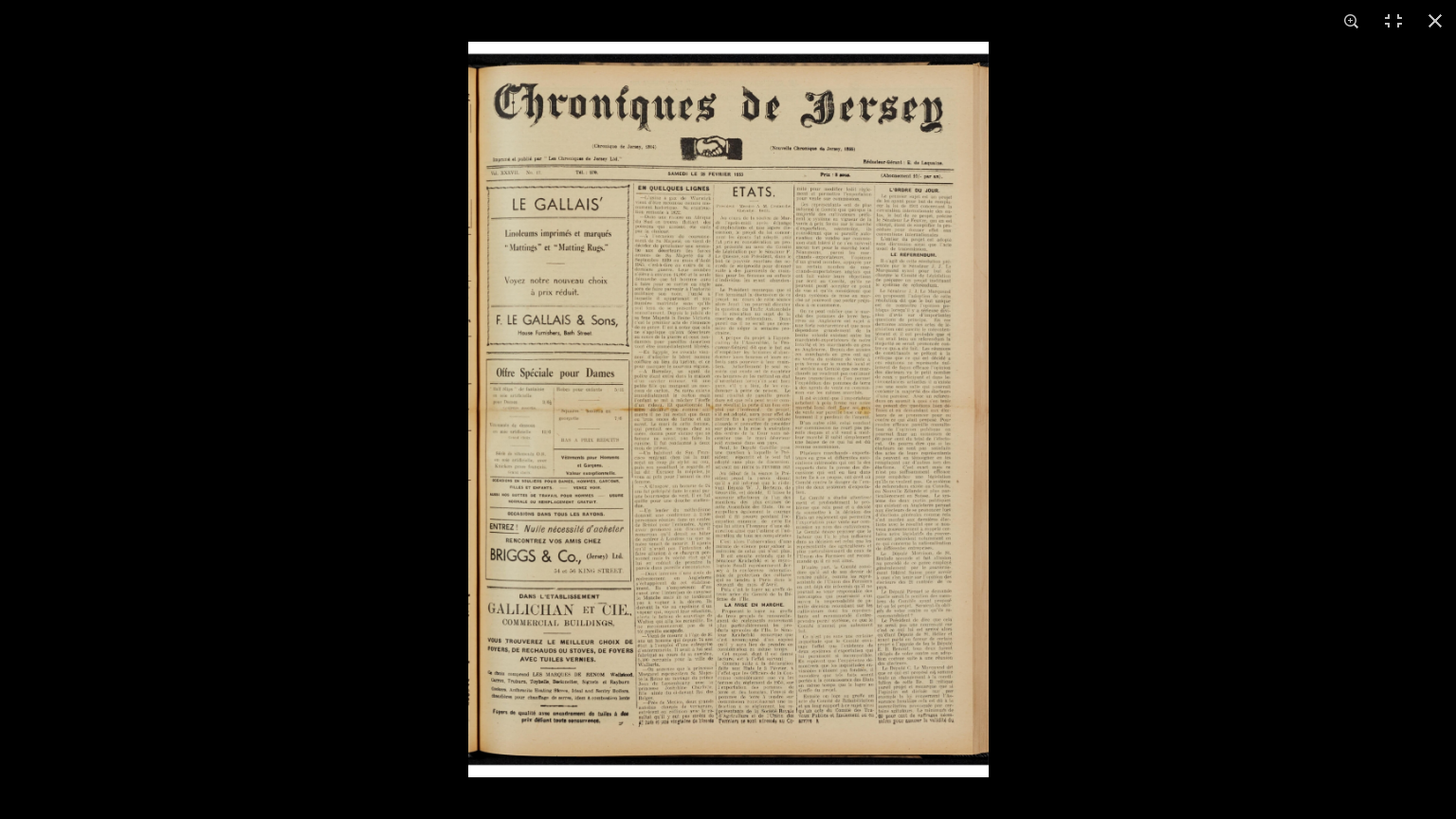 click at bounding box center [728, 410] 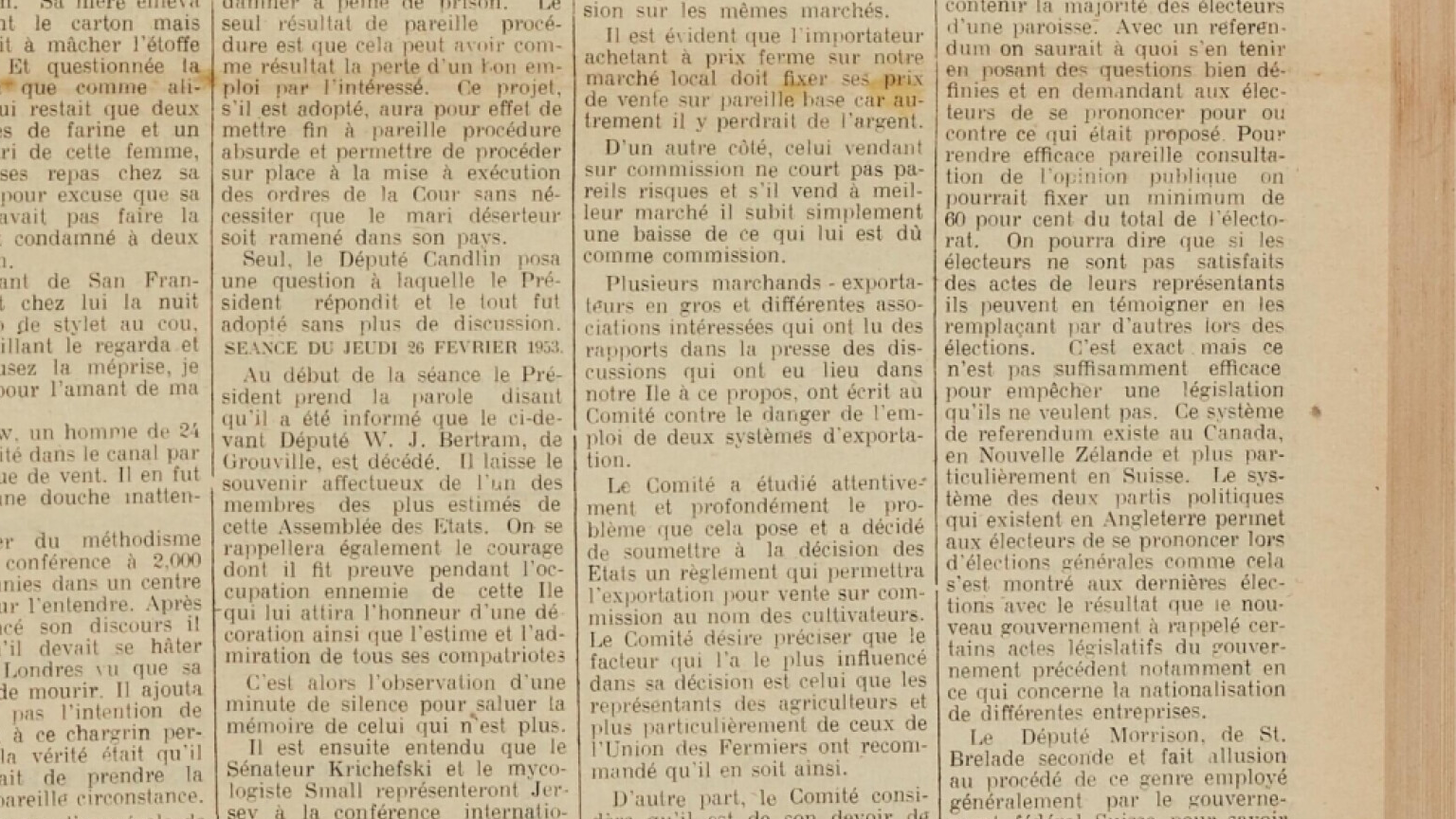 click at bounding box center [283, 87] 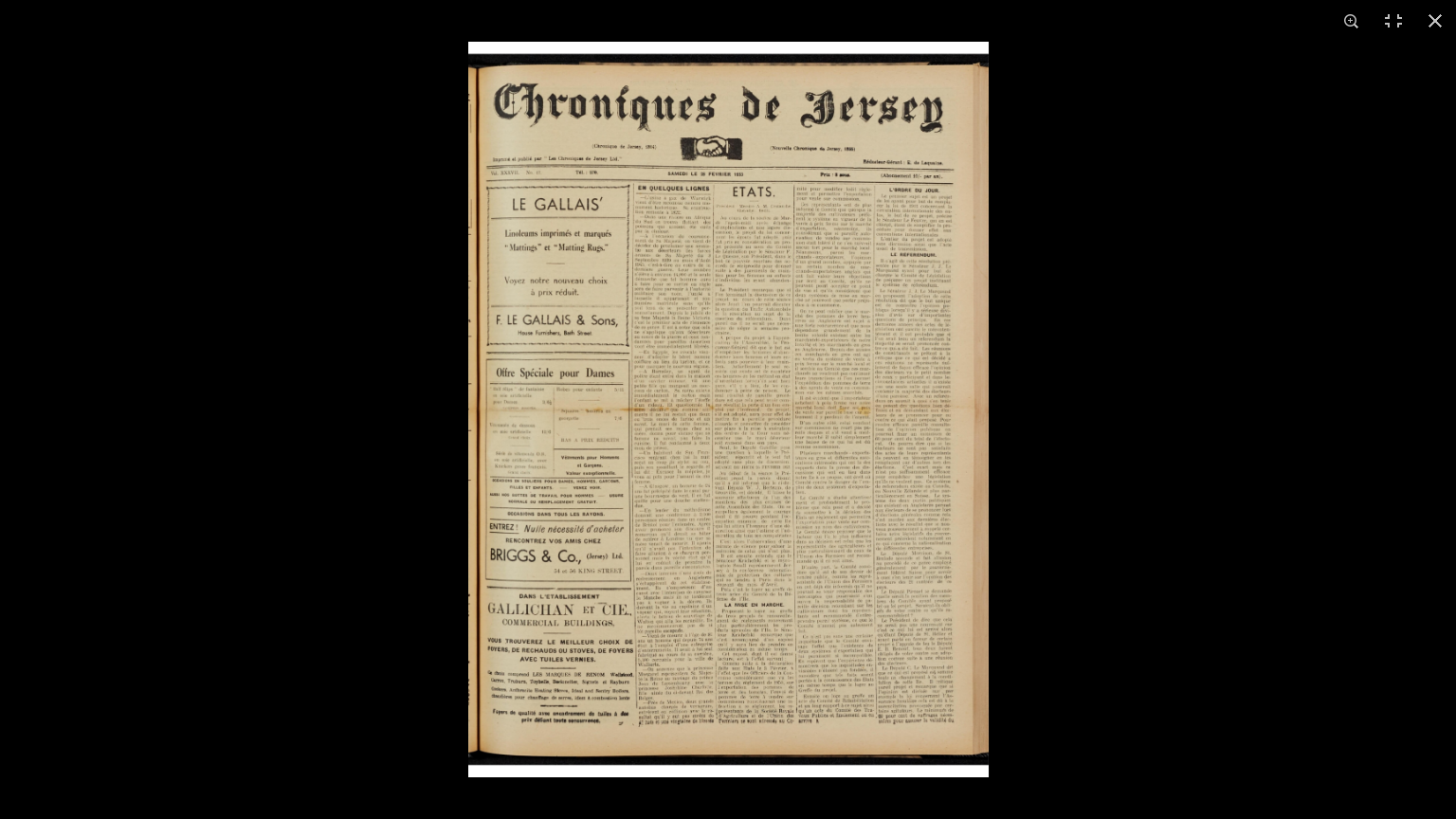 click at bounding box center [728, 410] 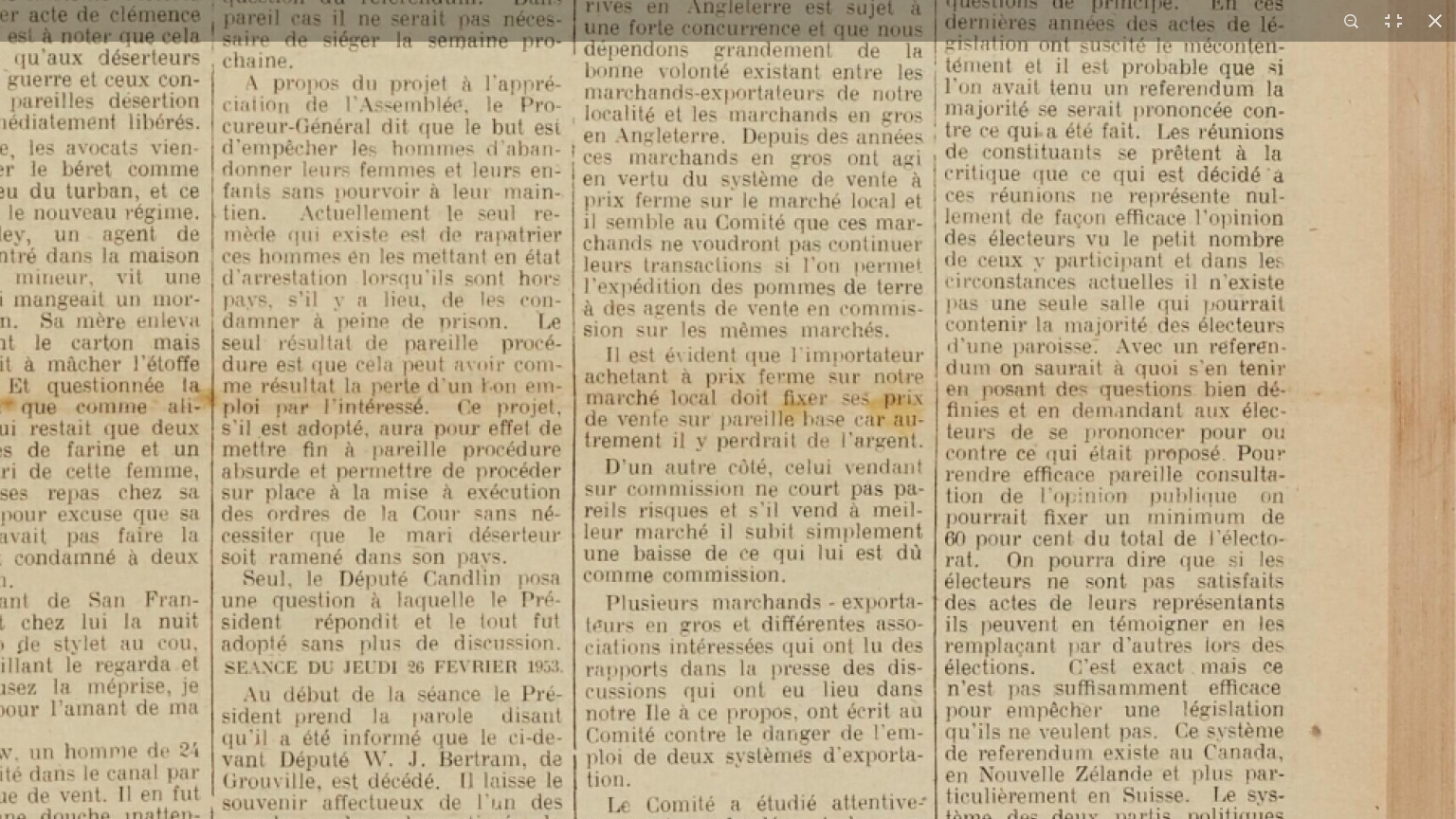 click at bounding box center [283, 407] 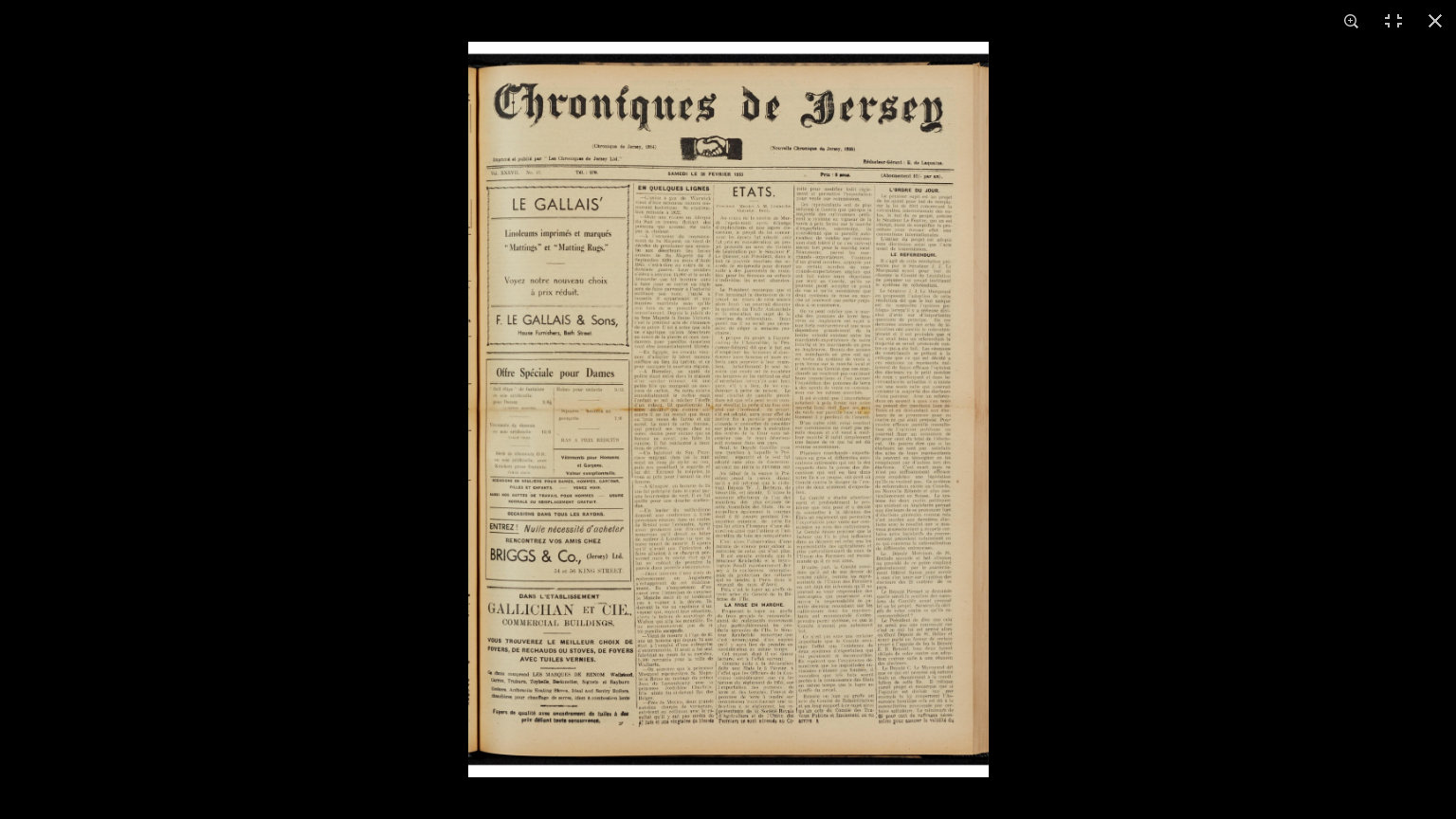 click at bounding box center [728, 410] 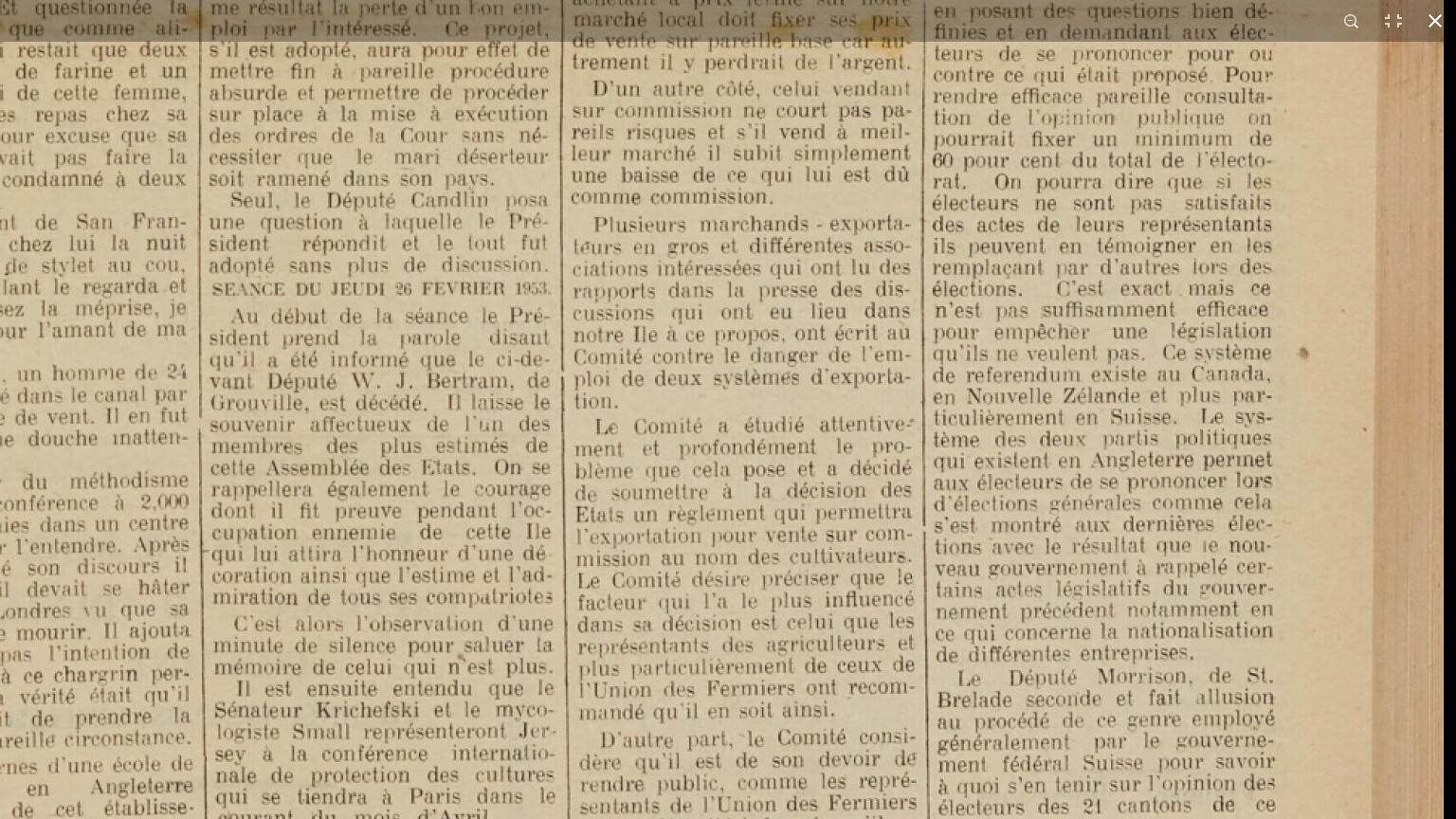click on "1 / 1" at bounding box center [728, 410] 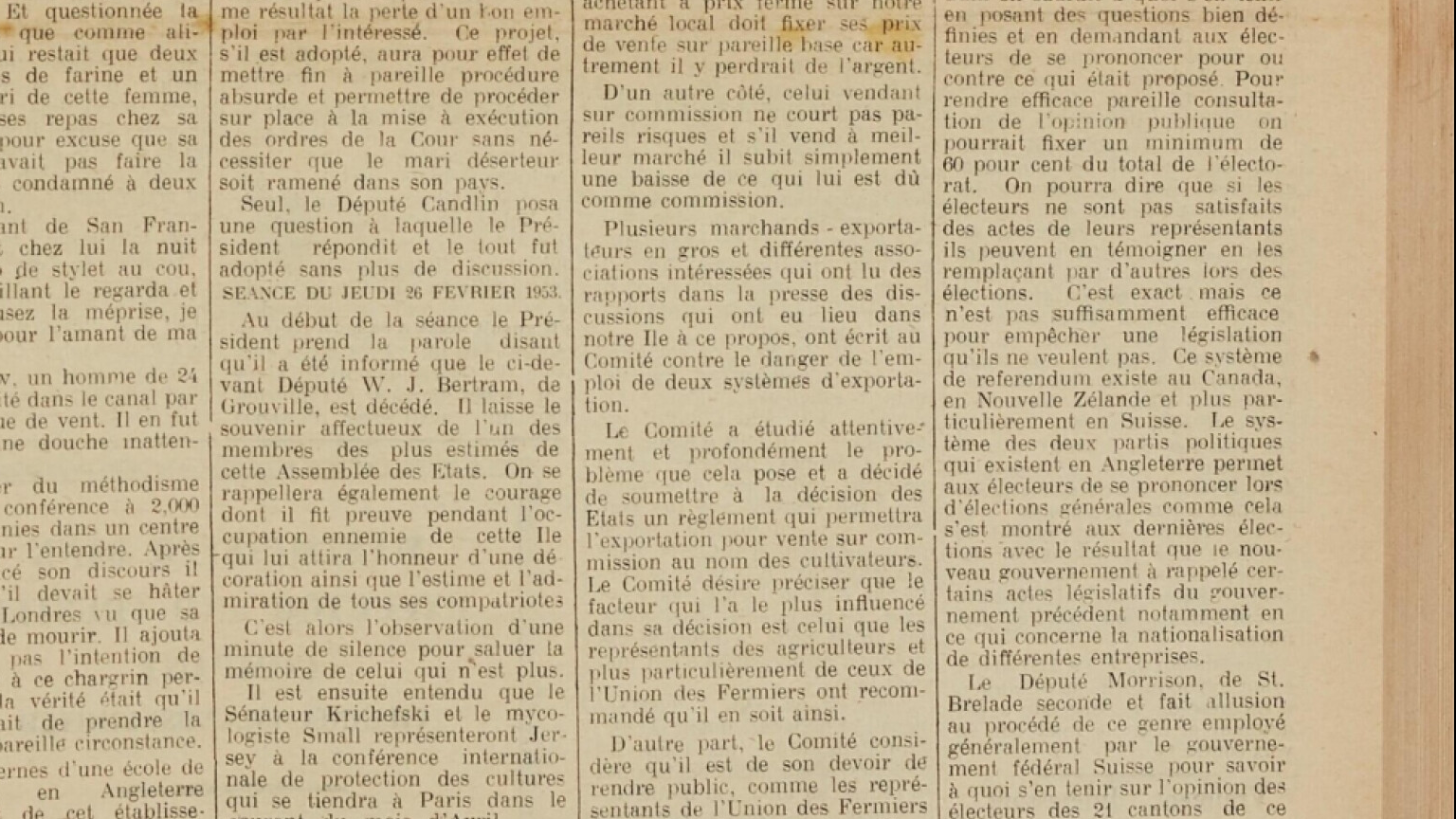 click on "1 / 1" at bounding box center (728, 21) 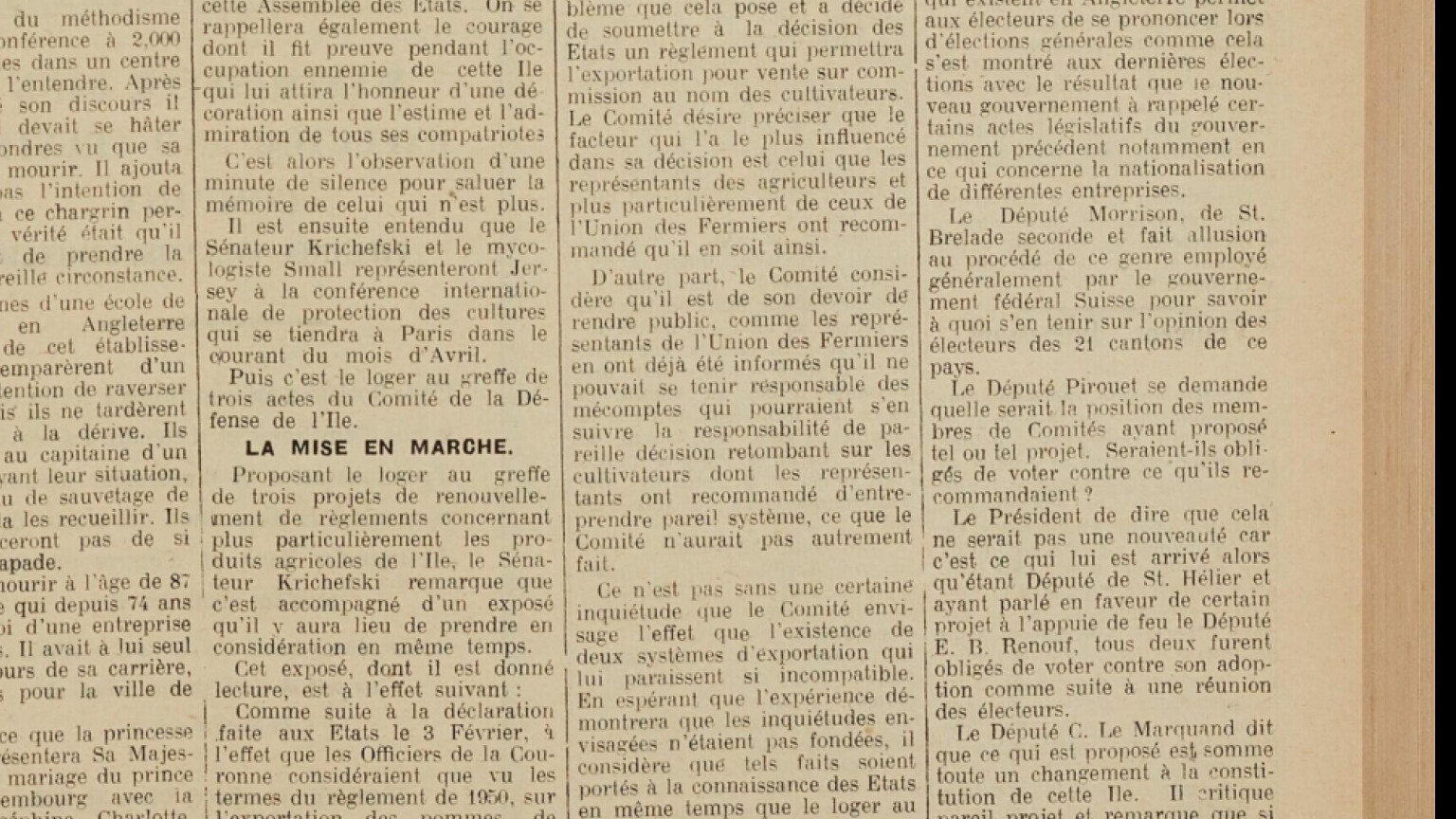 click at bounding box center [263, -434] 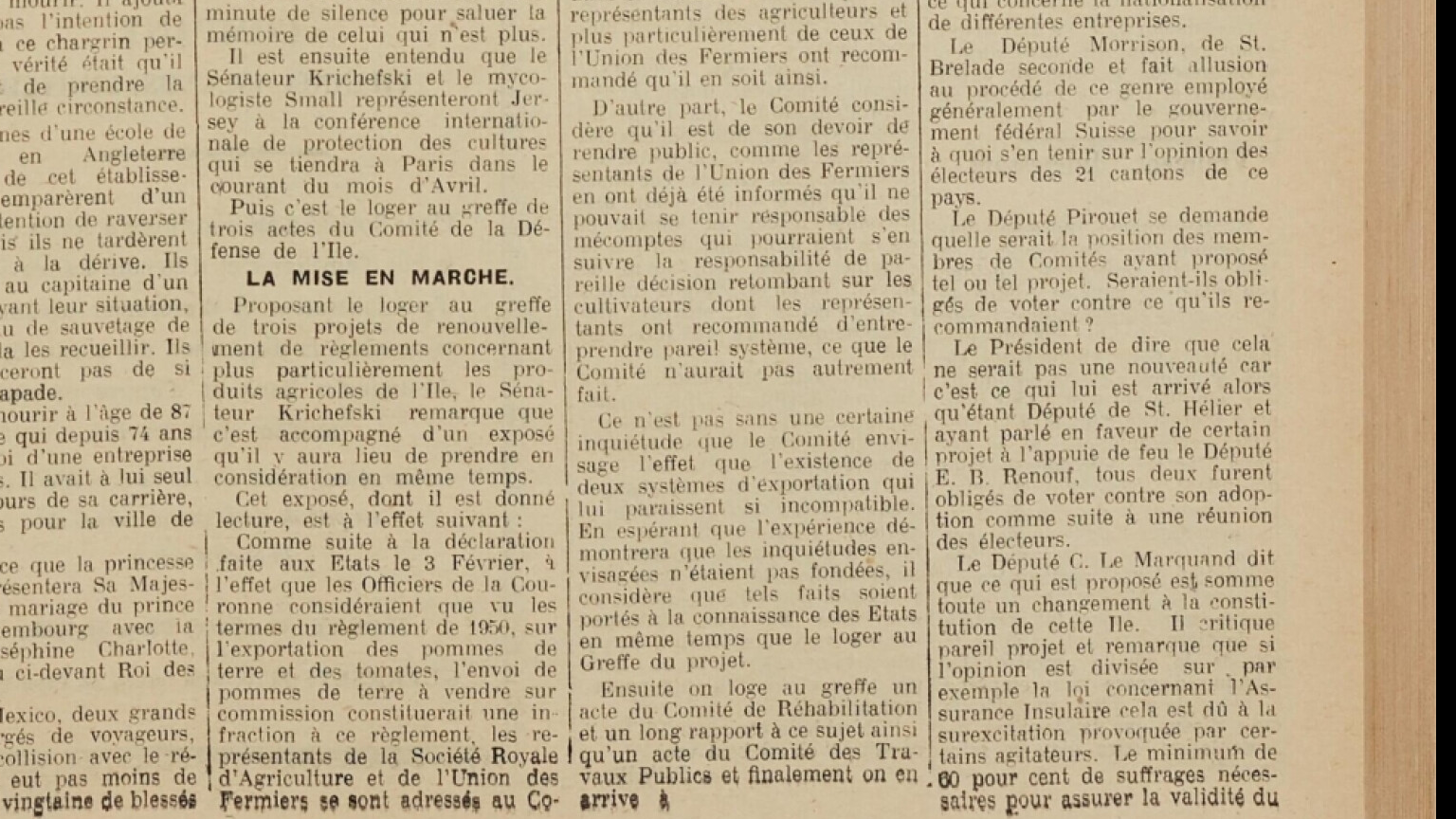 click on "1 / 1" at bounding box center [728, 410] 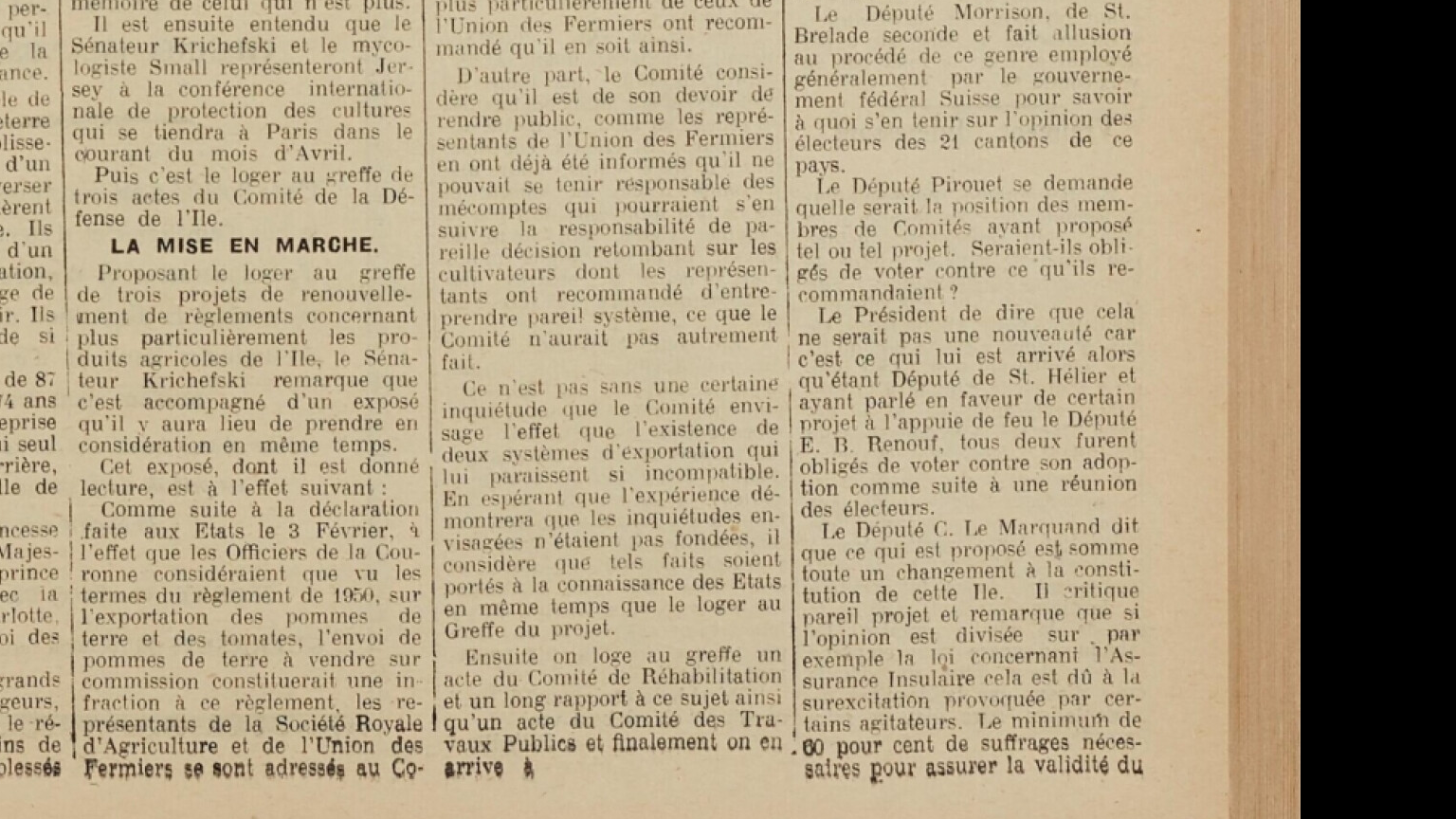 click at bounding box center (128, -636) 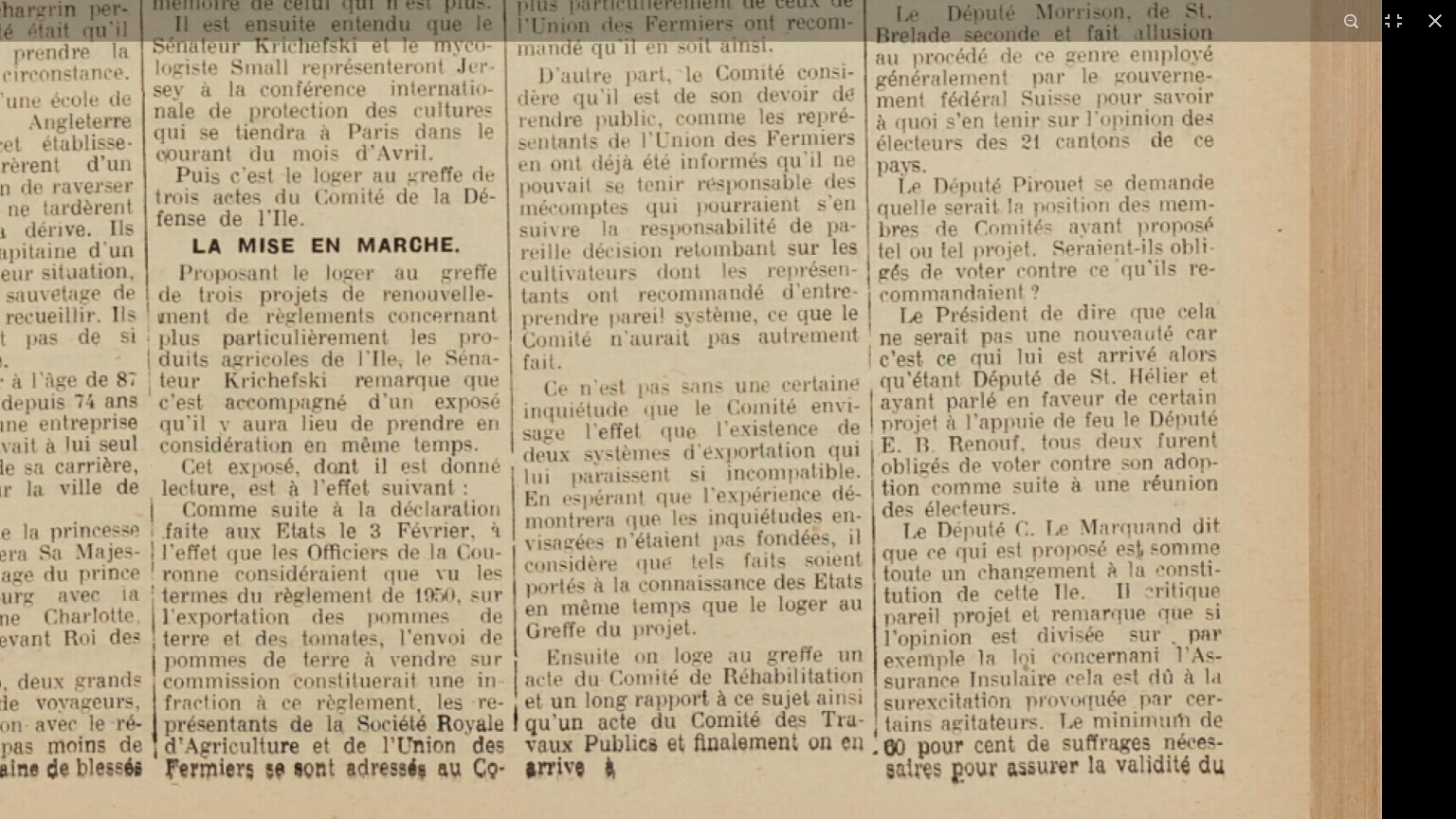 click at bounding box center (209, -636) 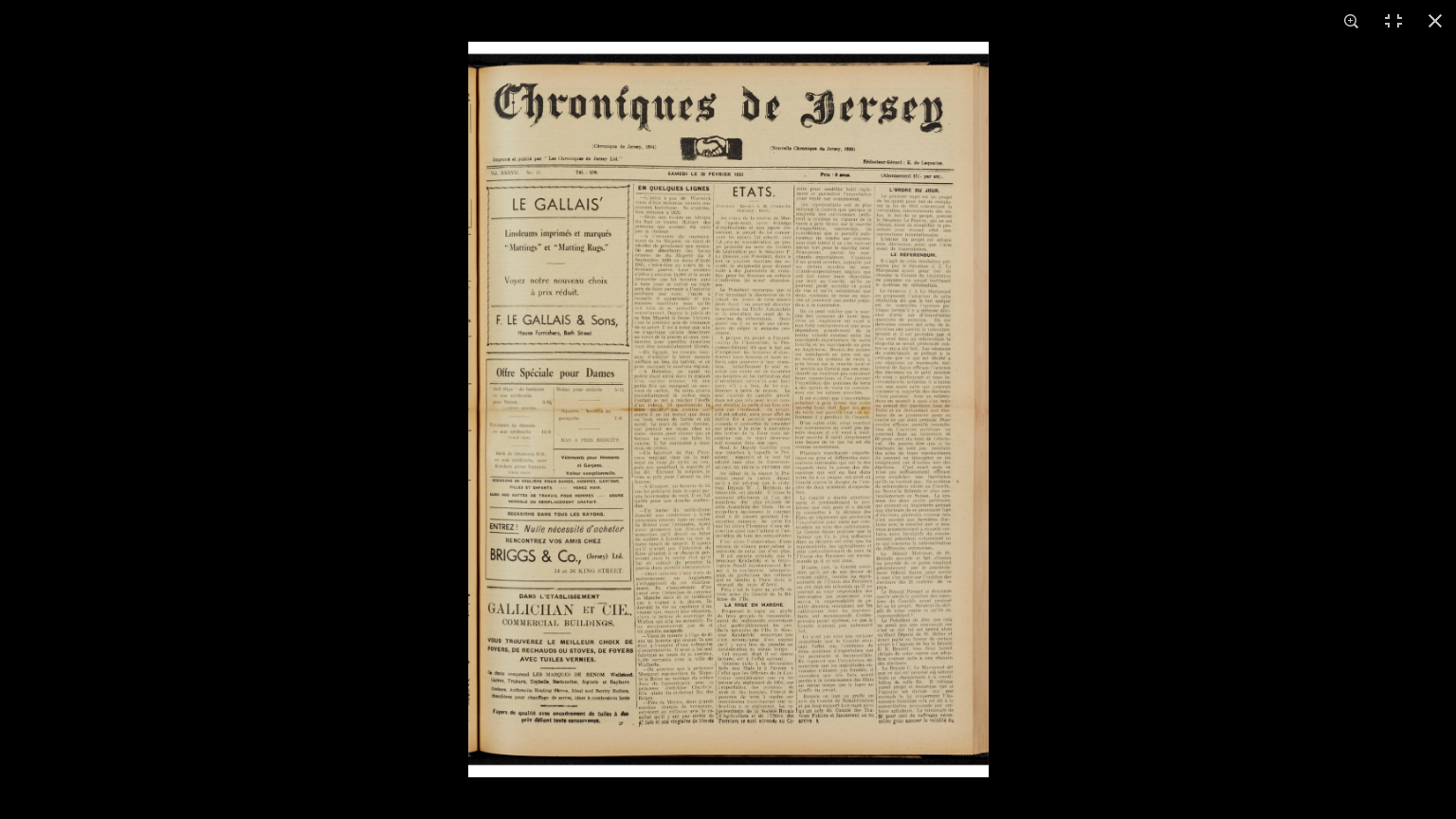 click at bounding box center [728, 410] 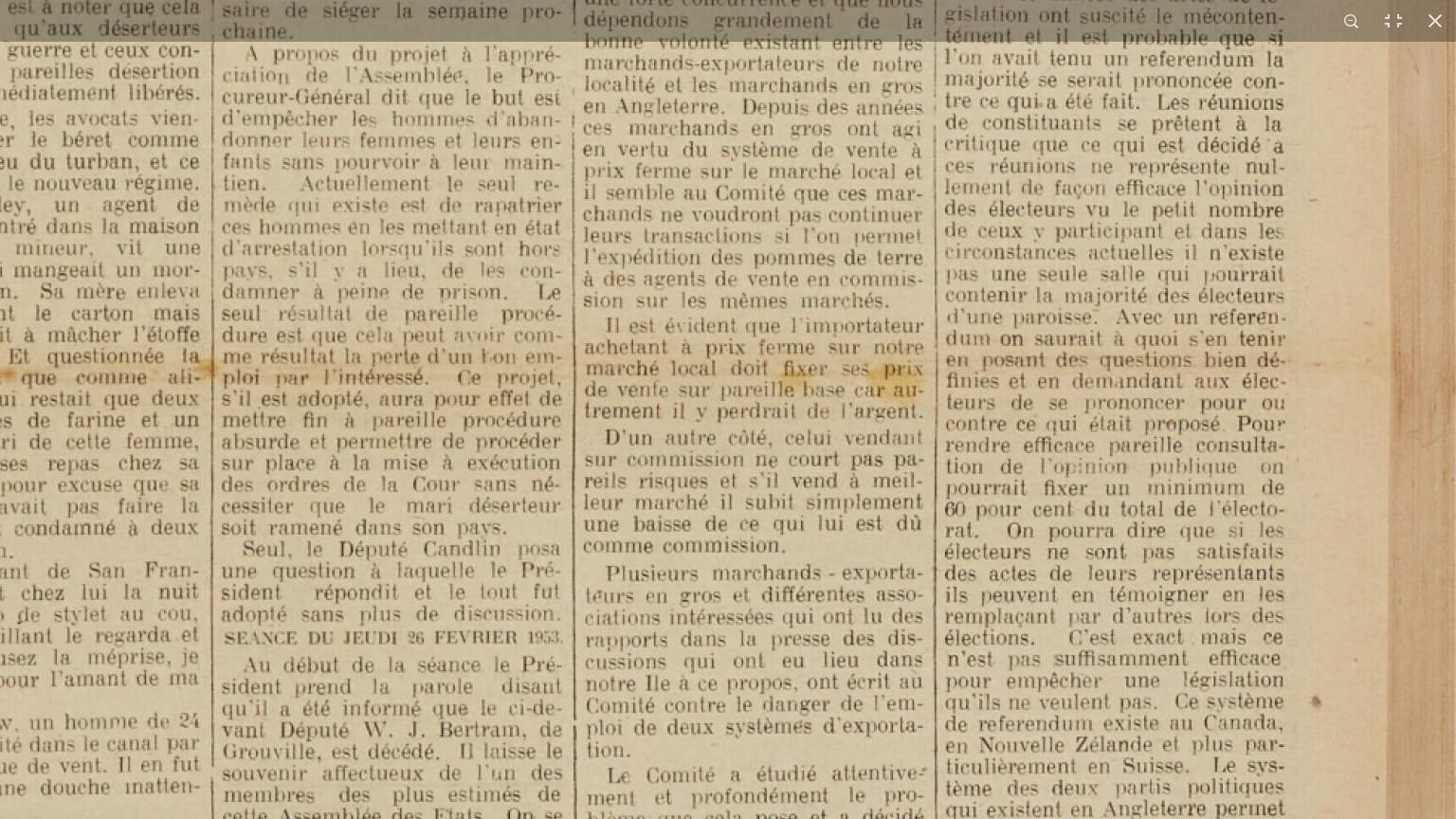 click at bounding box center (283, 377) 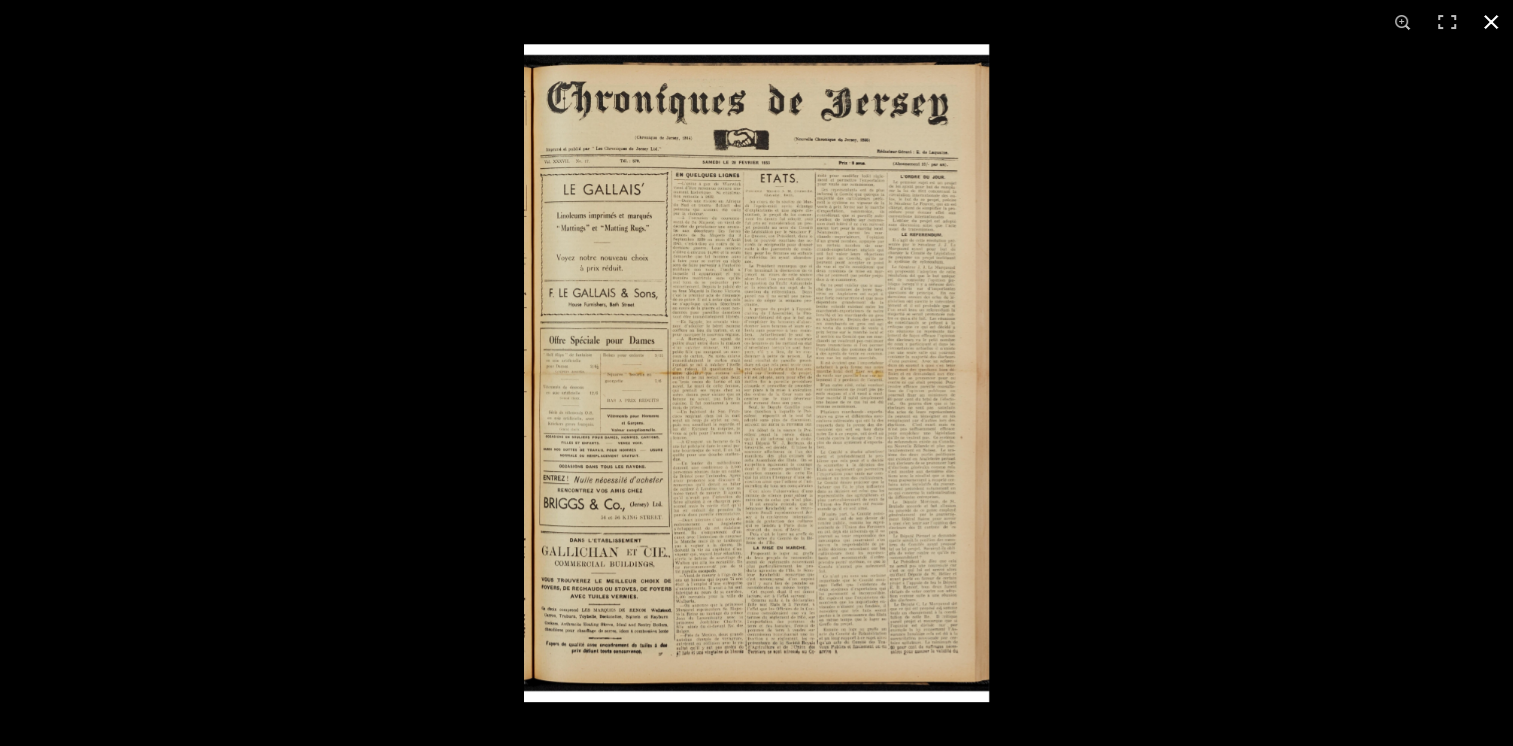scroll, scrollTop: 953, scrollLeft: 0, axis: vertical 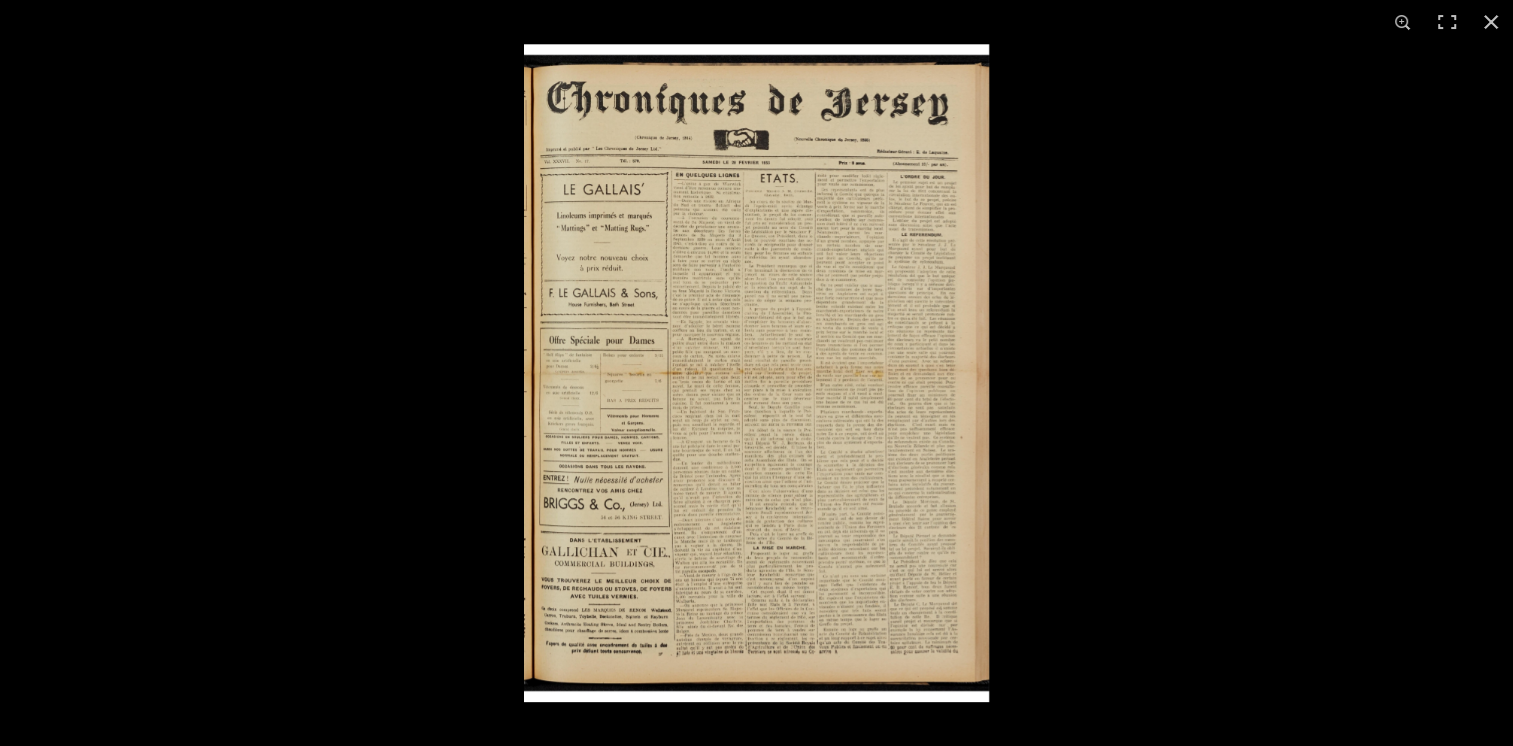 click at bounding box center (756, 373) 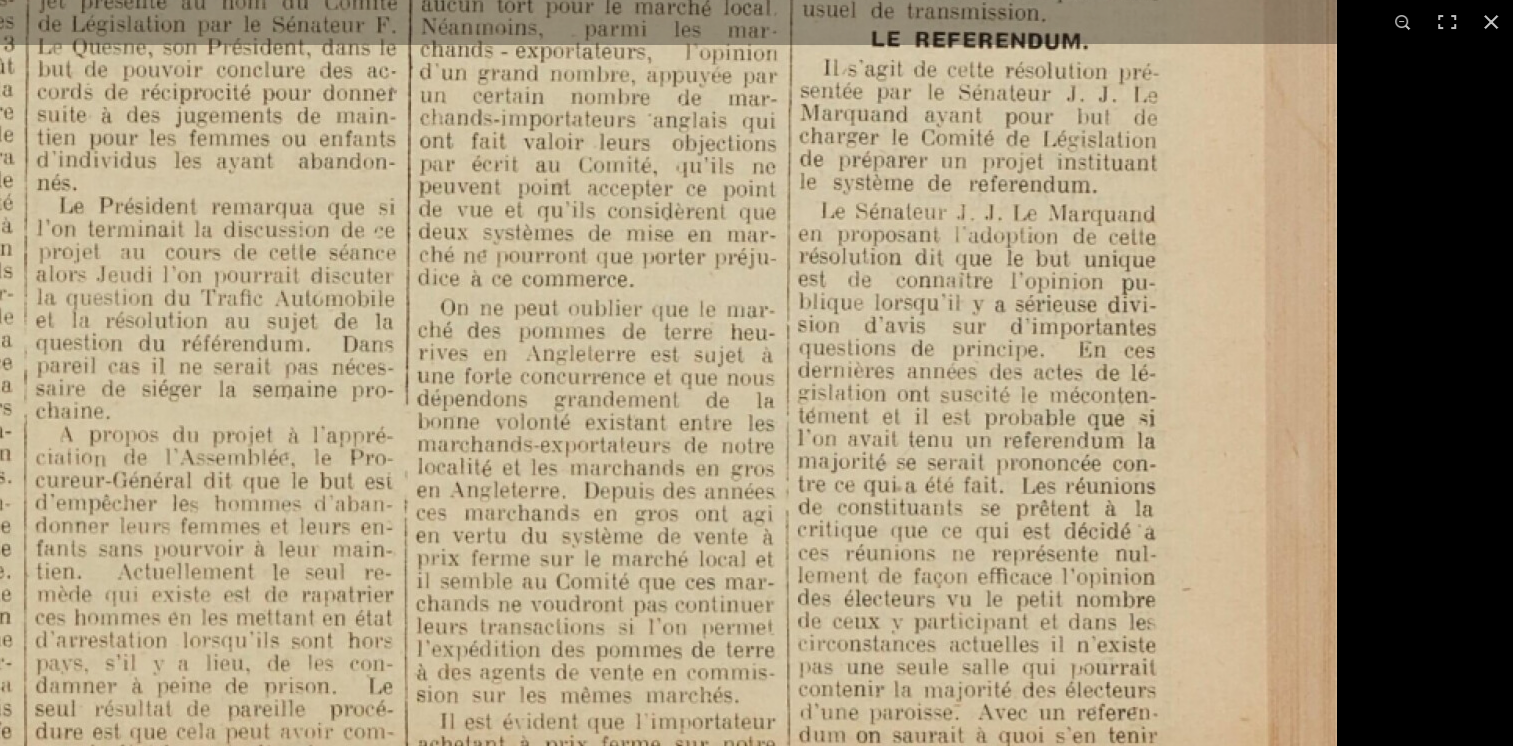 click at bounding box center [100, 776] 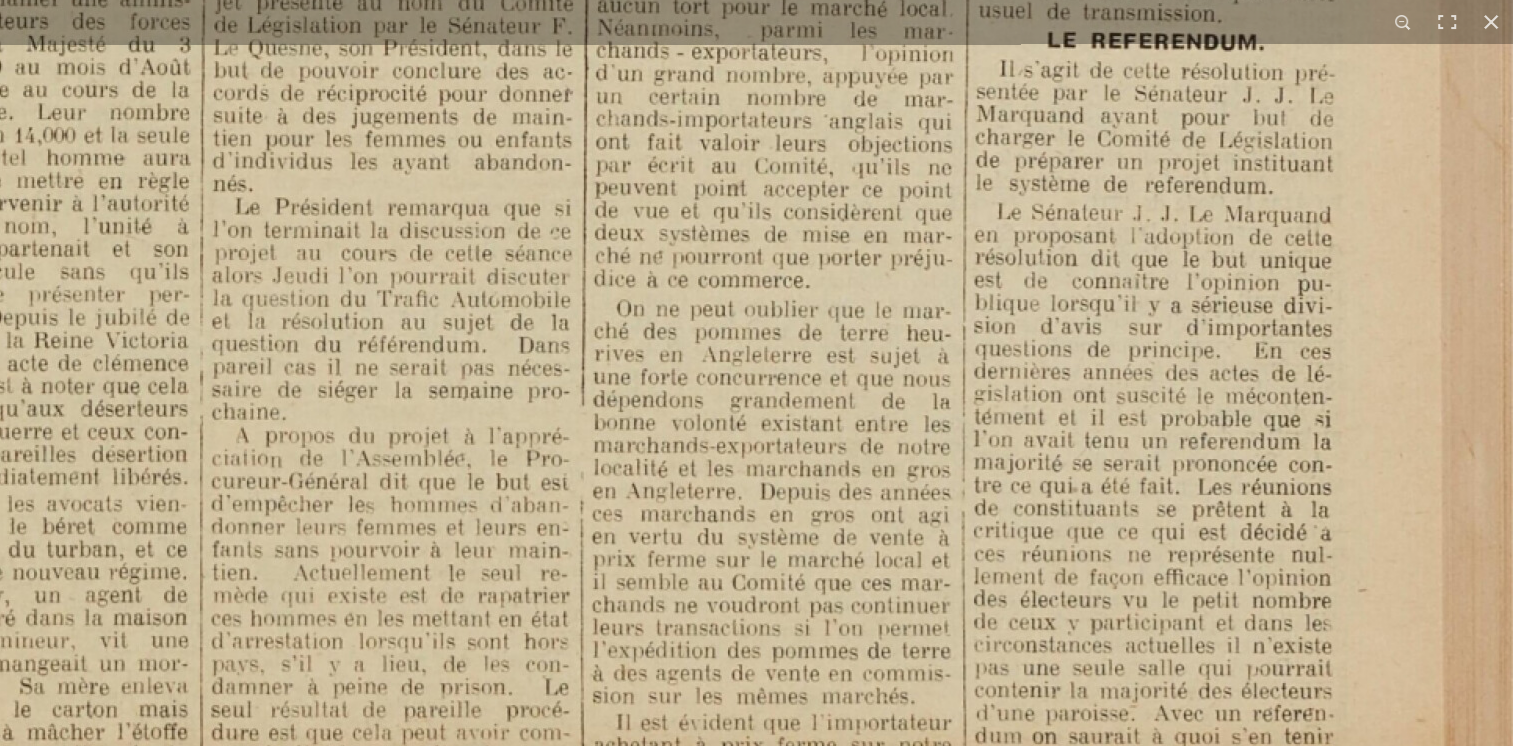 click at bounding box center (276, 777) 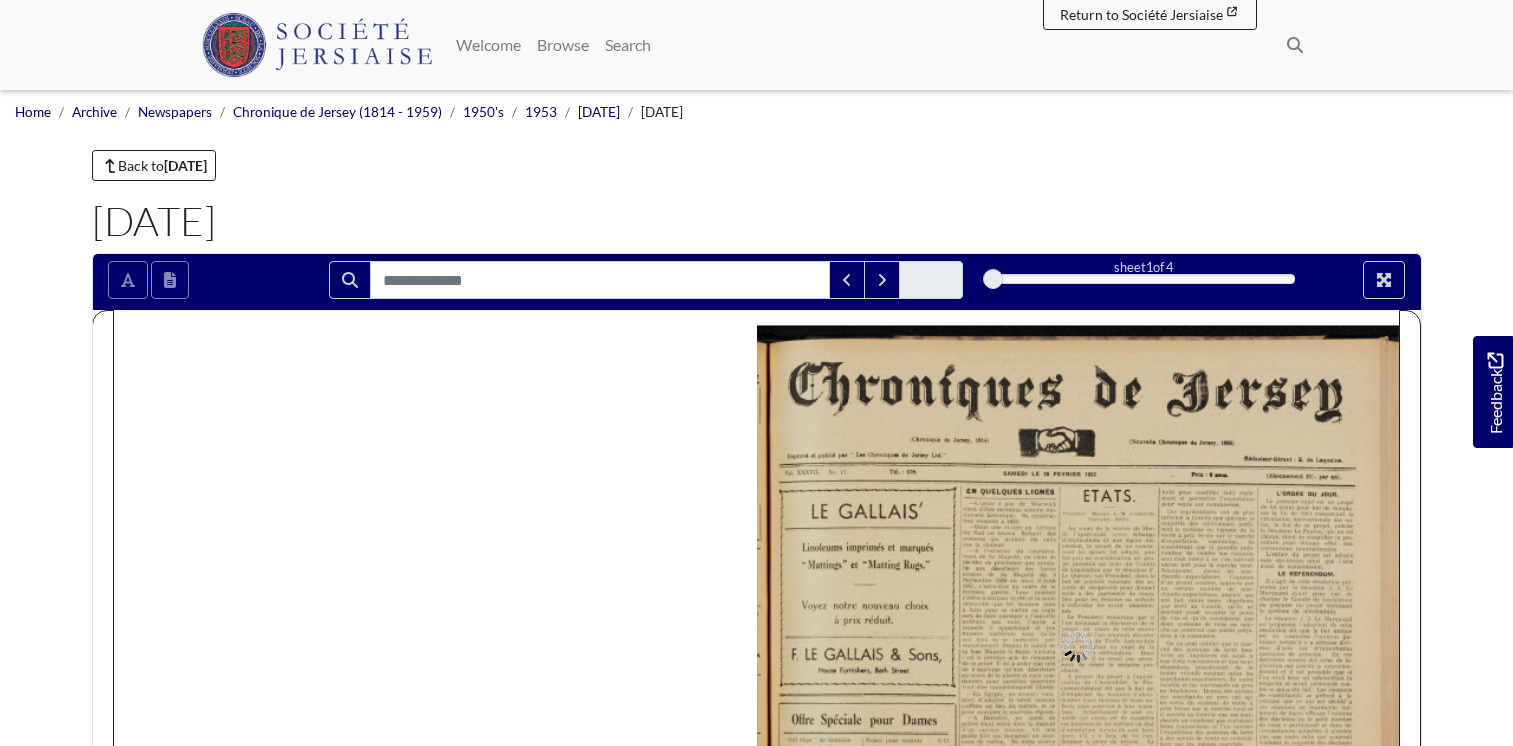 scroll, scrollTop: 0, scrollLeft: 0, axis: both 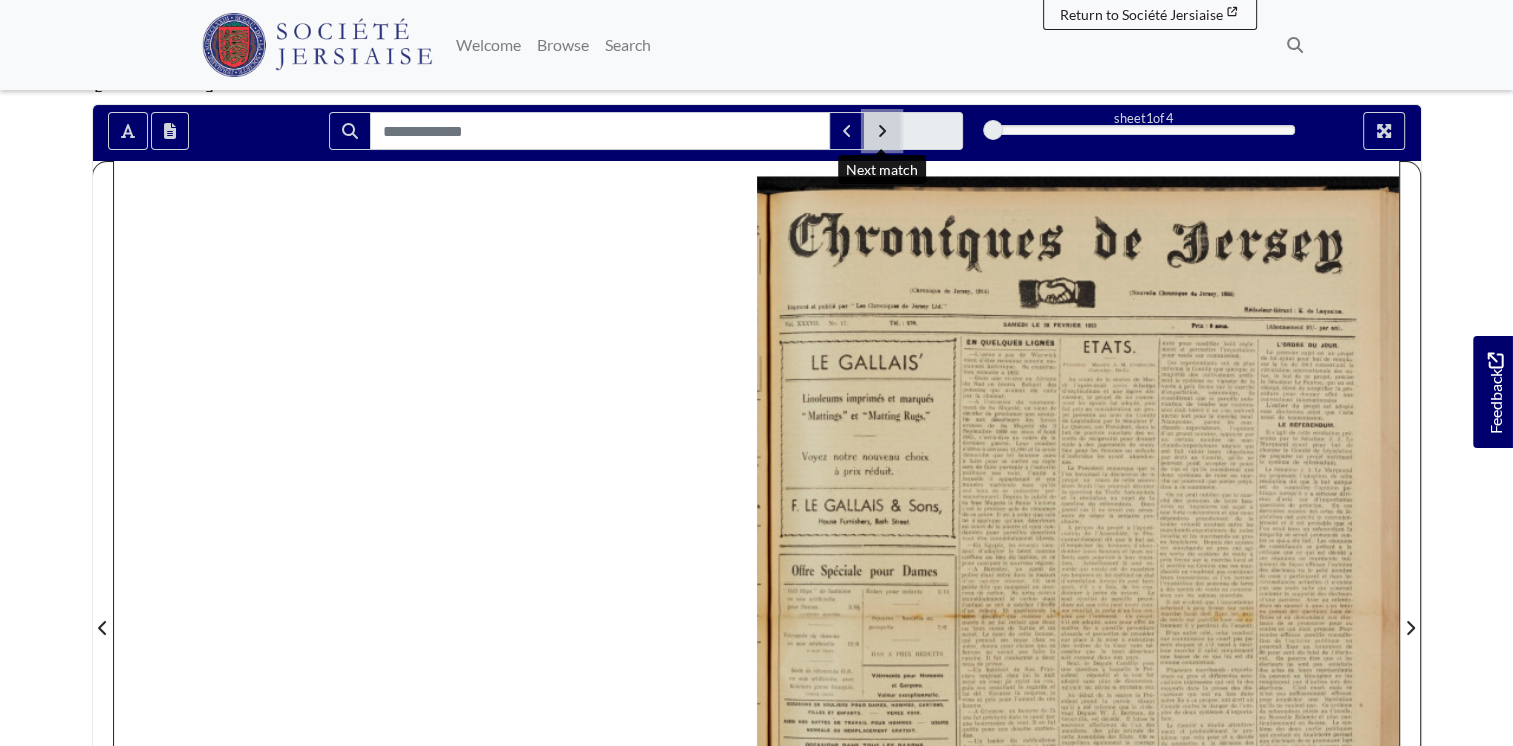 click at bounding box center [882, 131] 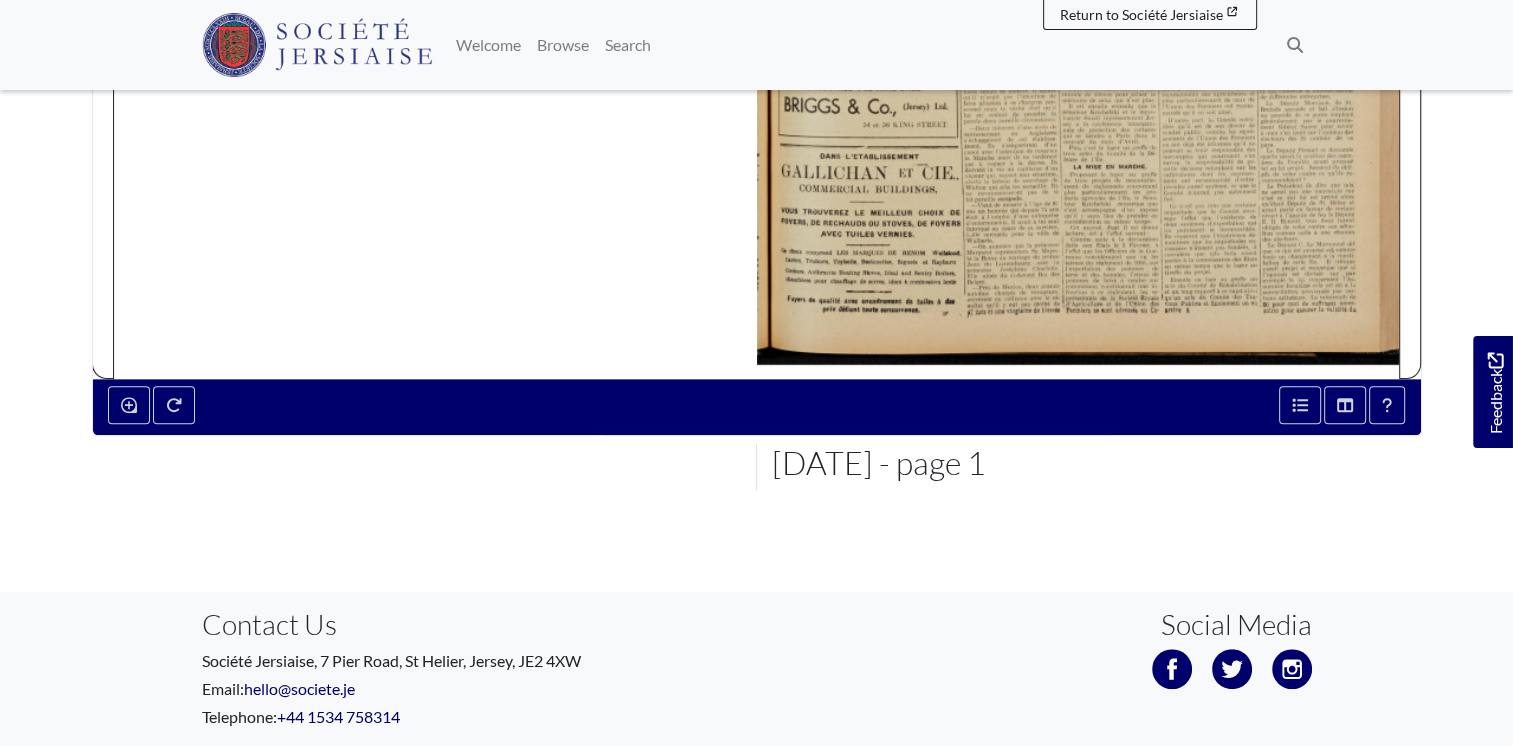 scroll, scrollTop: 953, scrollLeft: 0, axis: vertical 